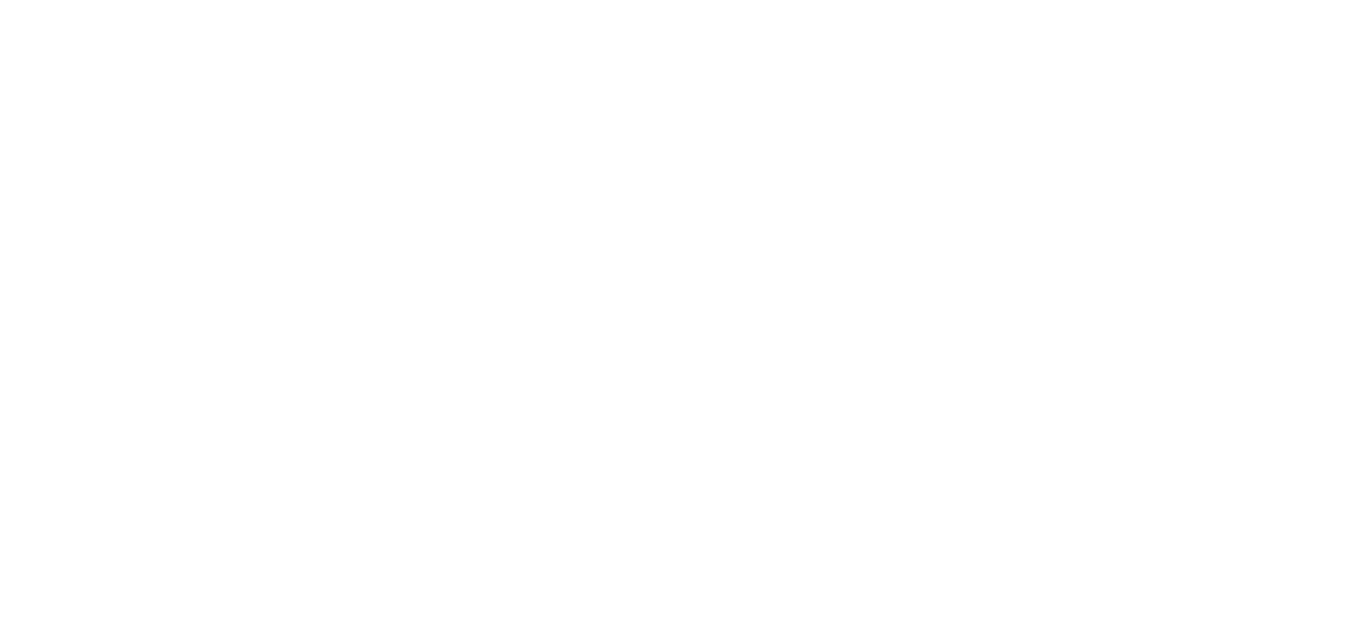 scroll, scrollTop: 0, scrollLeft: 0, axis: both 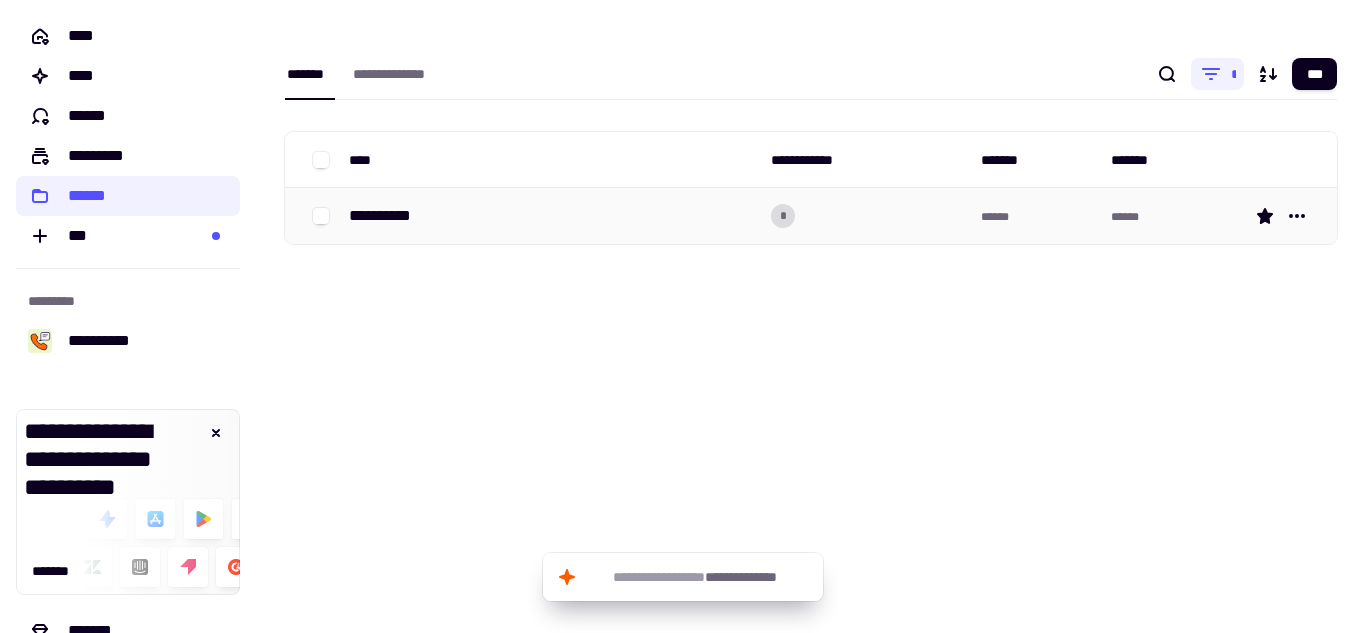 click on "**********" at bounding box center (552, 216) 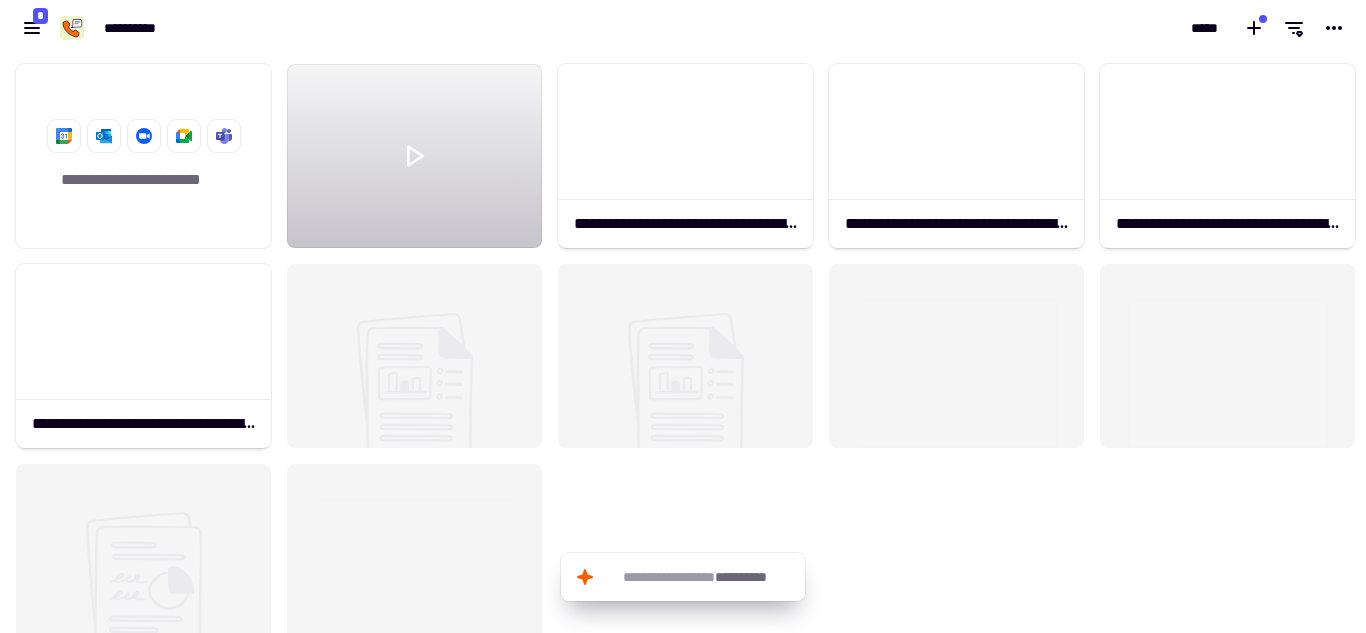 scroll, scrollTop: 16, scrollLeft: 16, axis: both 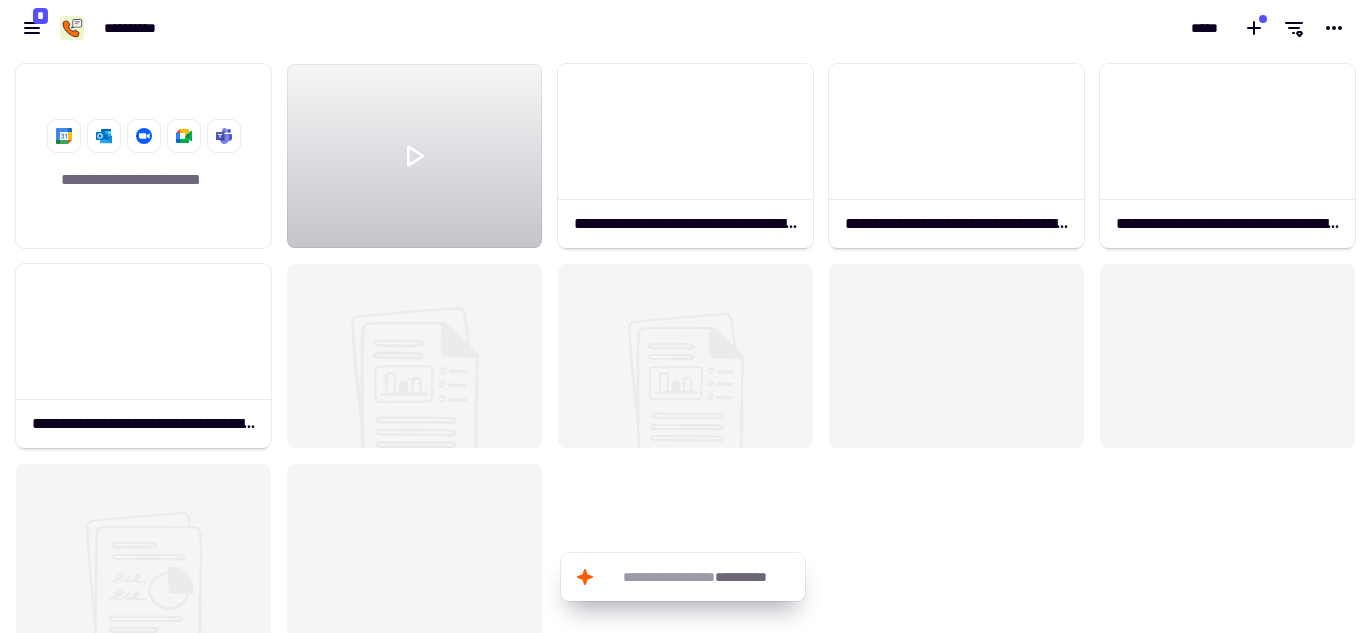 click 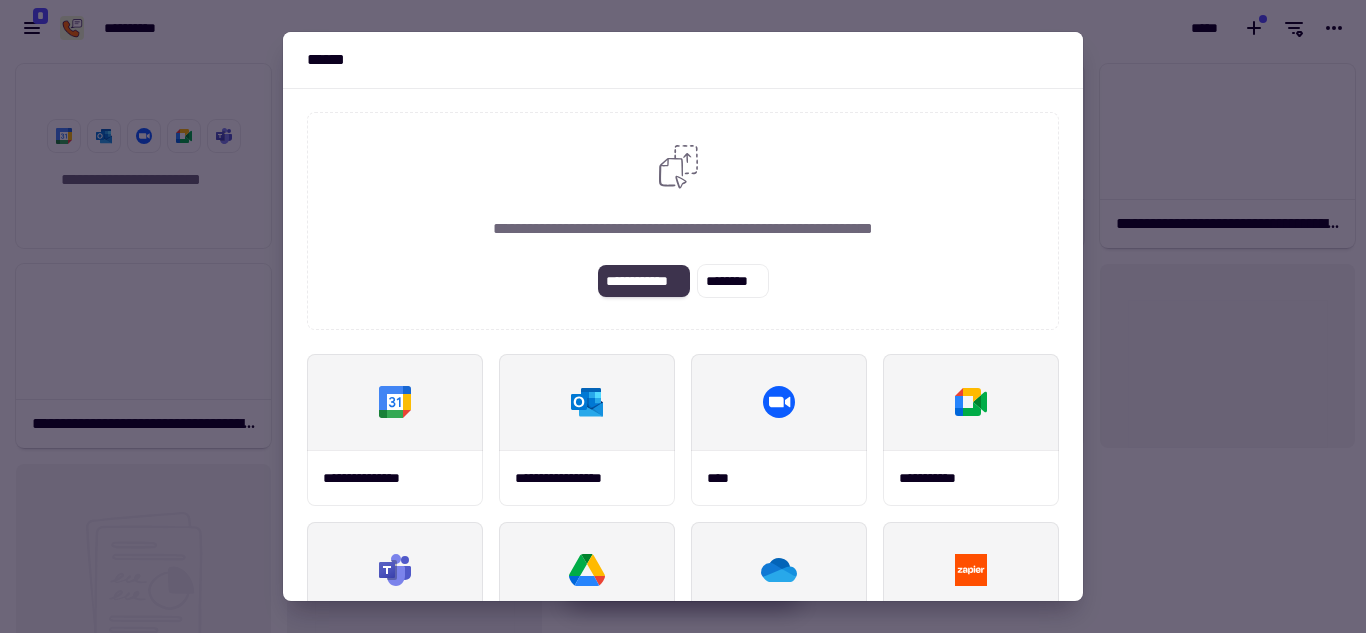 click on "**********" 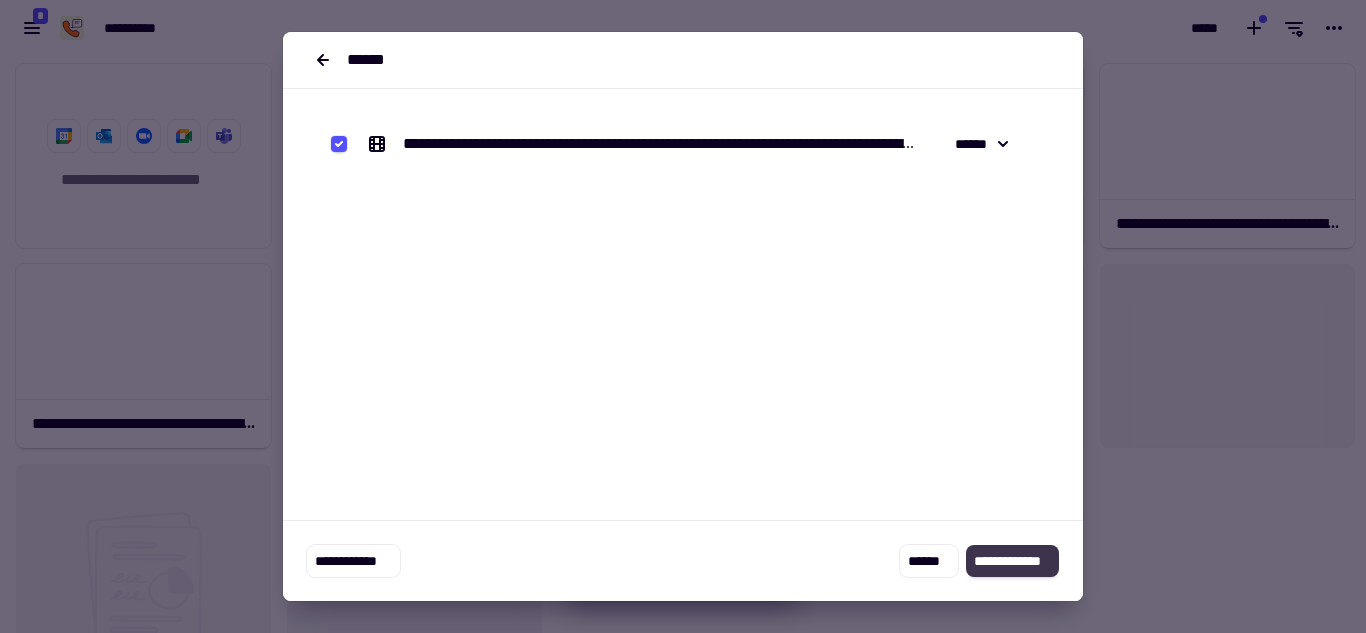 click on "**********" 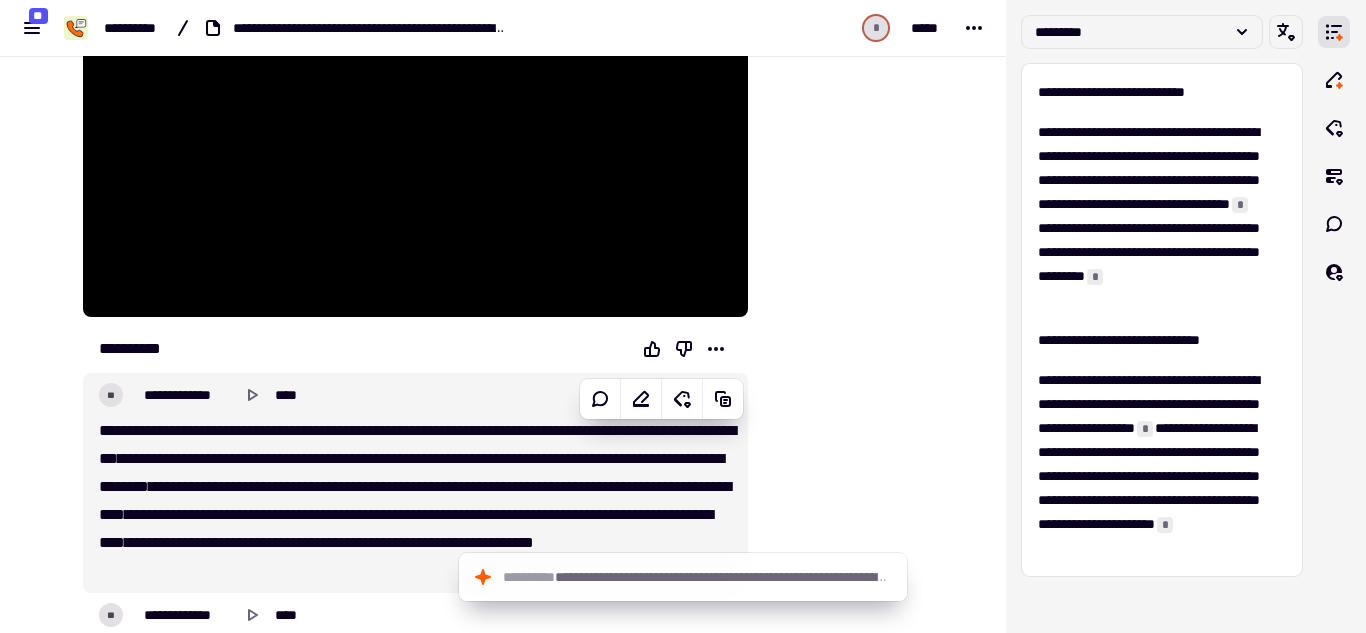scroll, scrollTop: 727, scrollLeft: 0, axis: vertical 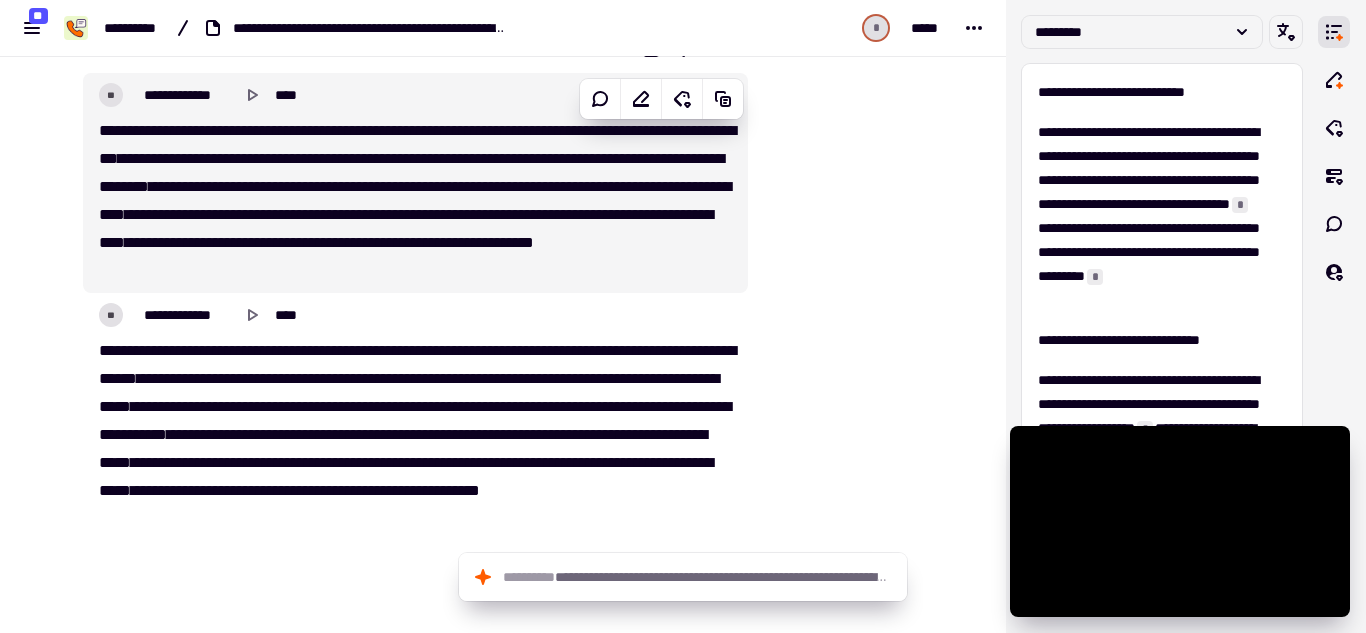 click on "[FIRST] [LAST]" at bounding box center (415, 201) 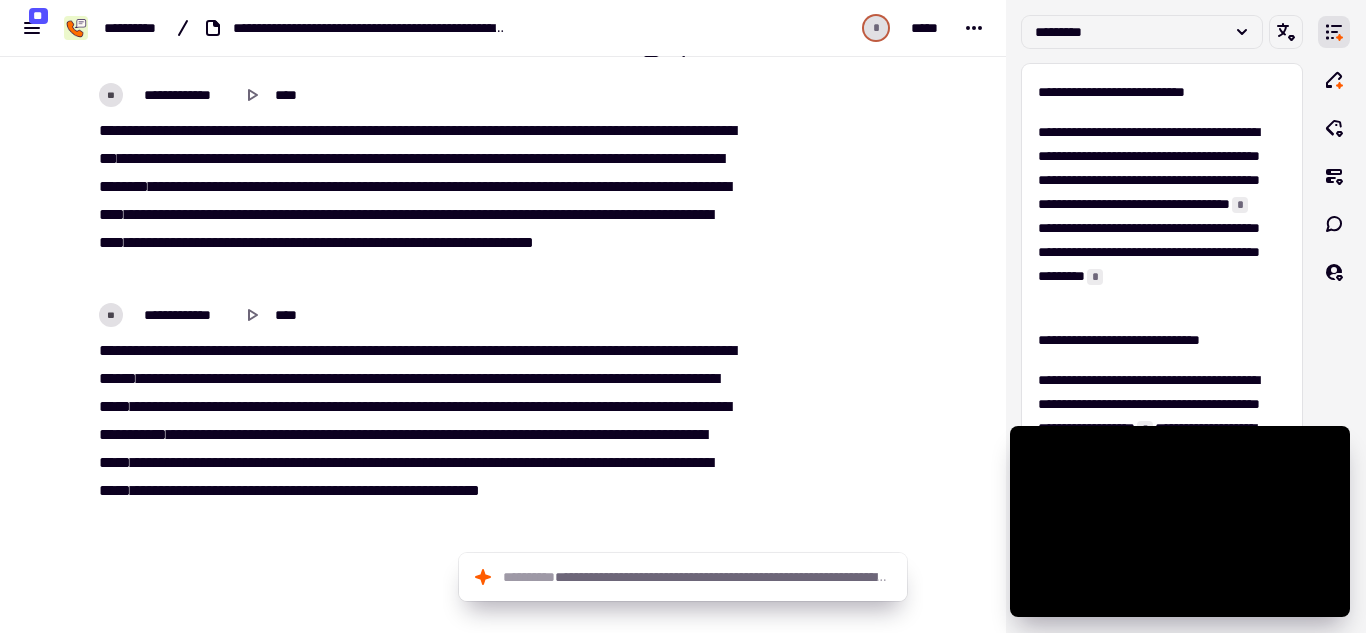 click on "[FIRST] [LAST]" at bounding box center [415, 201] 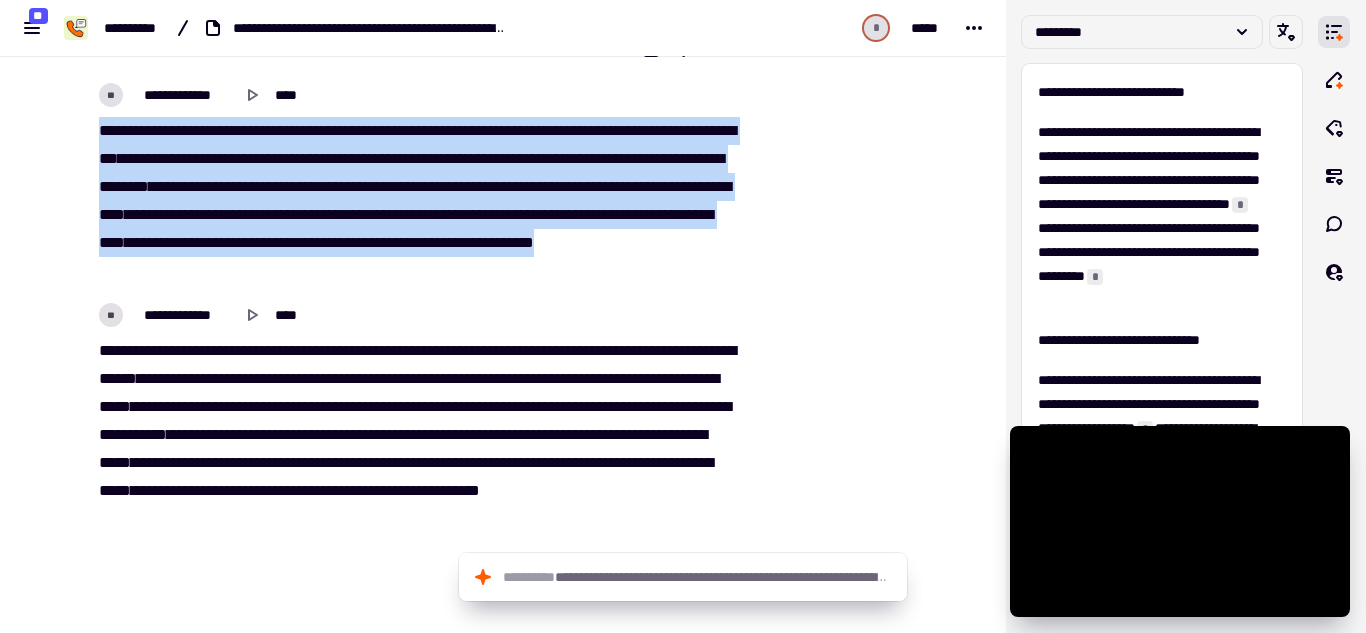 click on "[FIRST] [LAST]" at bounding box center (415, 201) 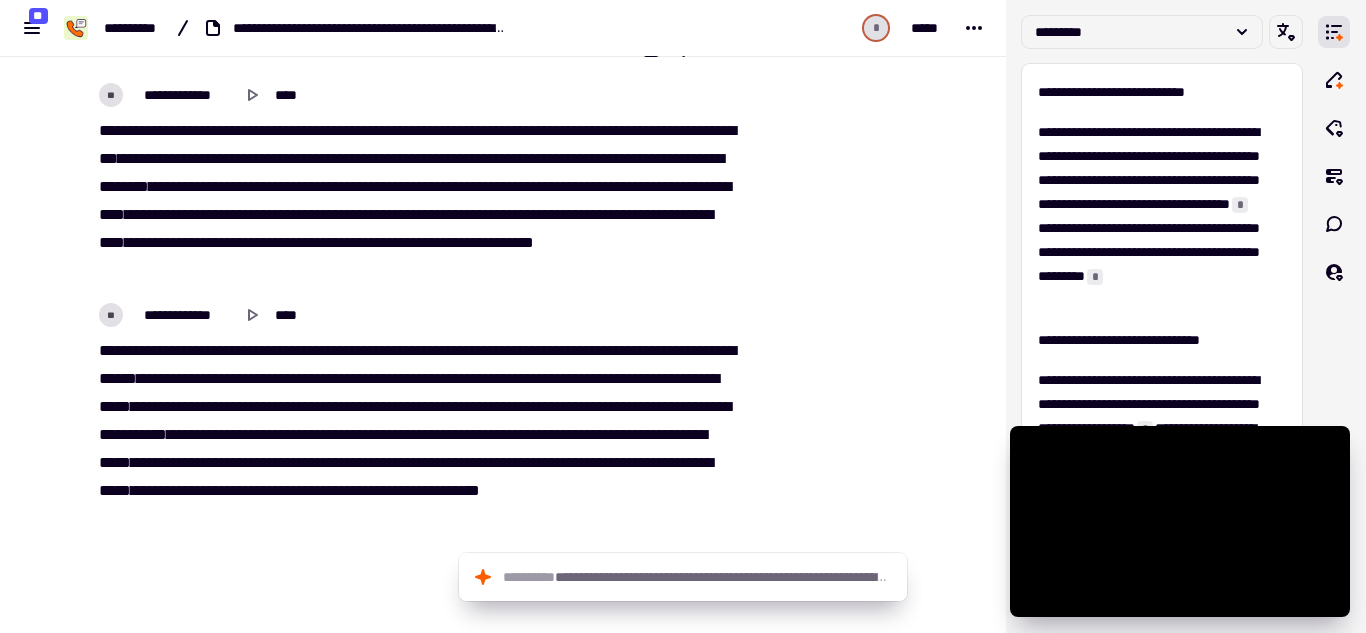 type on "***" 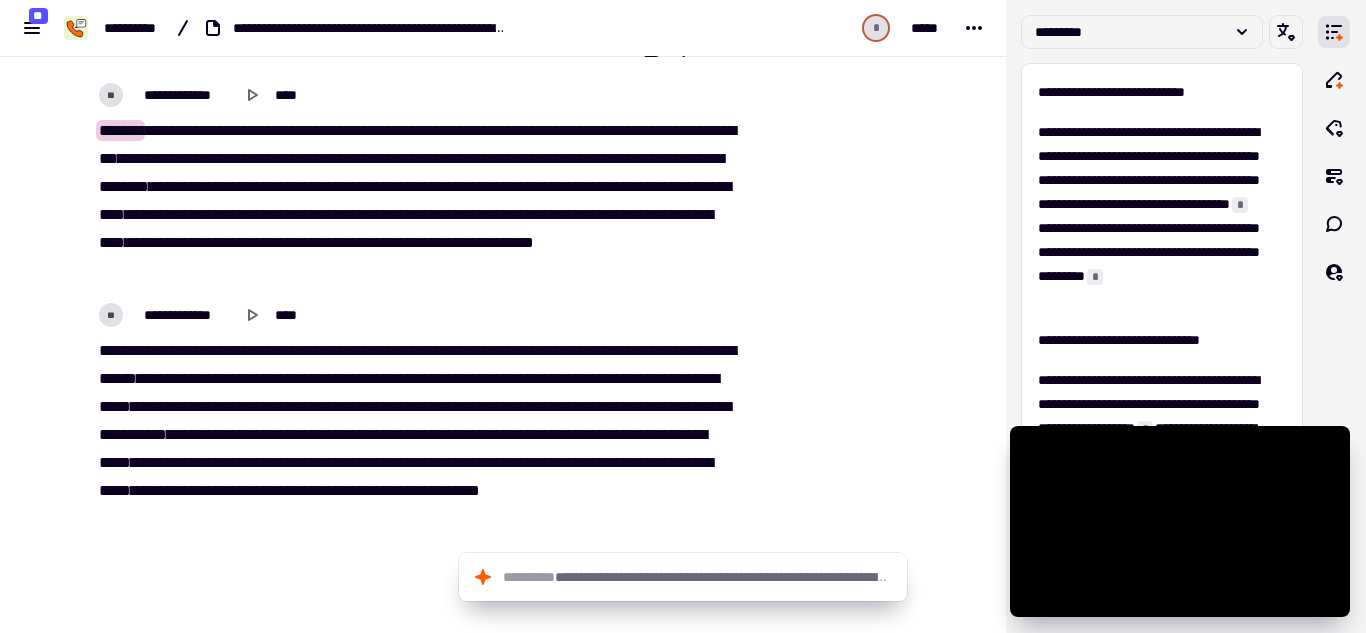 click on "[FIRST] [LAST]" at bounding box center [415, 201] 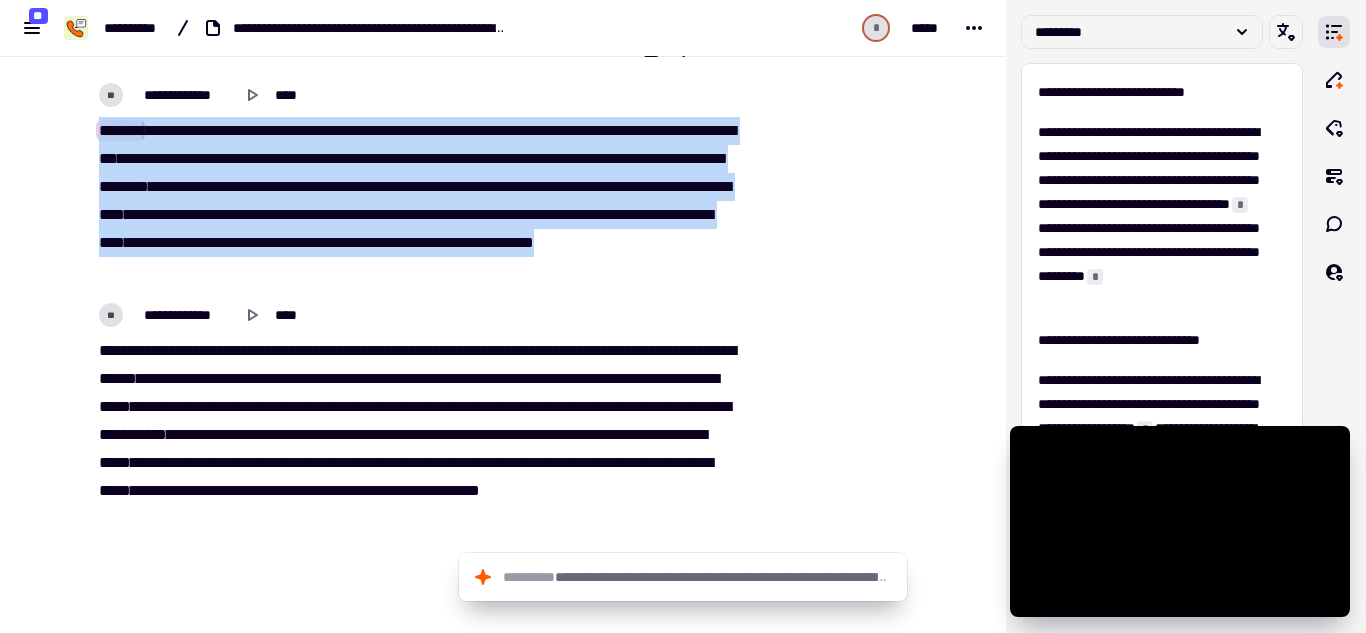 click on "[FIRST] [LAST]" at bounding box center (415, 201) 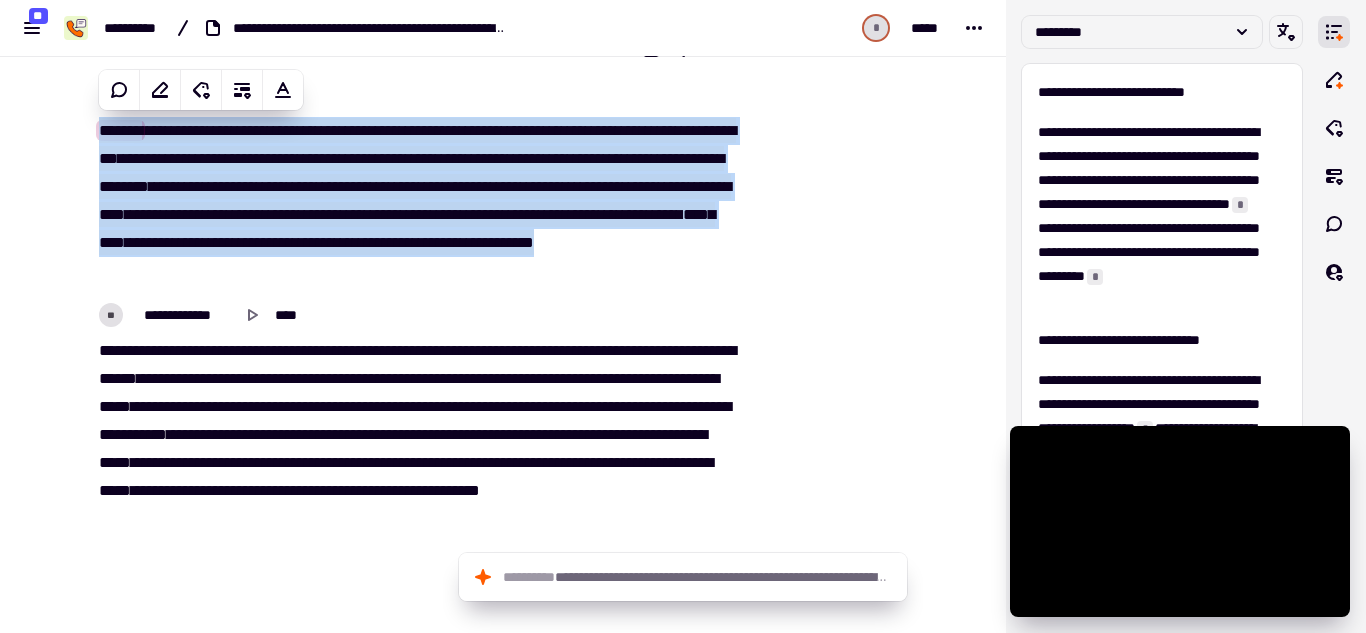 copy on "[FIRST] [LAST]" 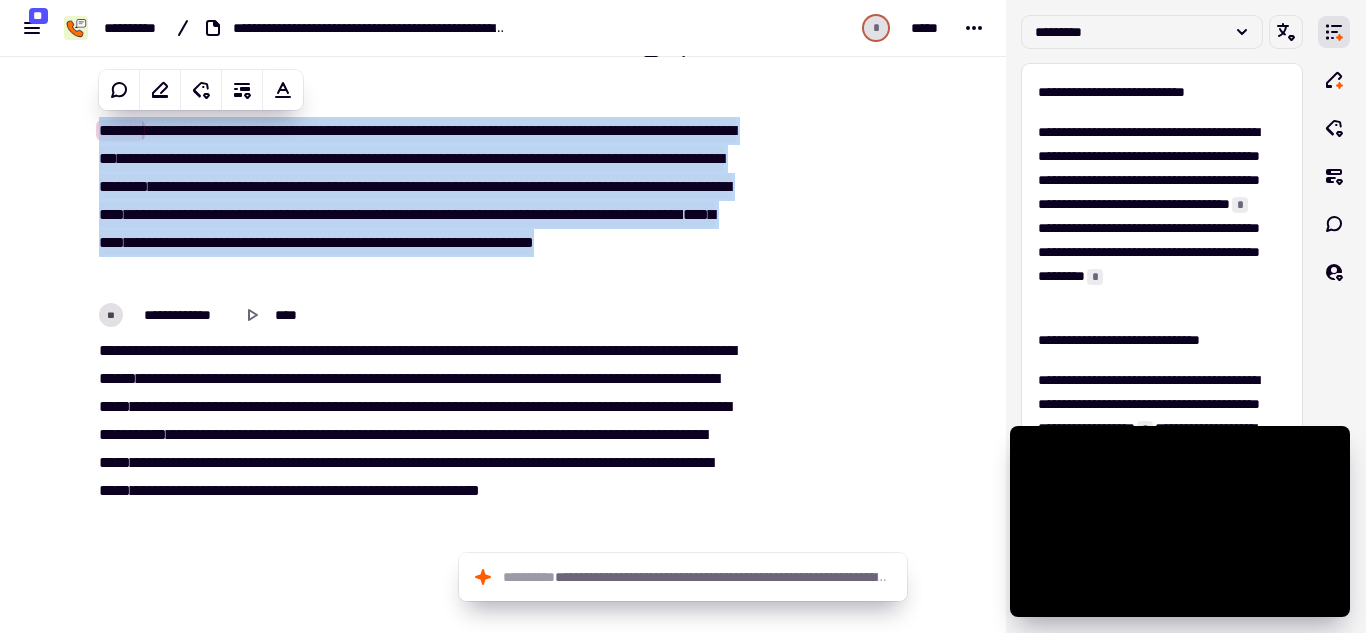 click on "[FIRST] [LAST]" at bounding box center [415, 435] 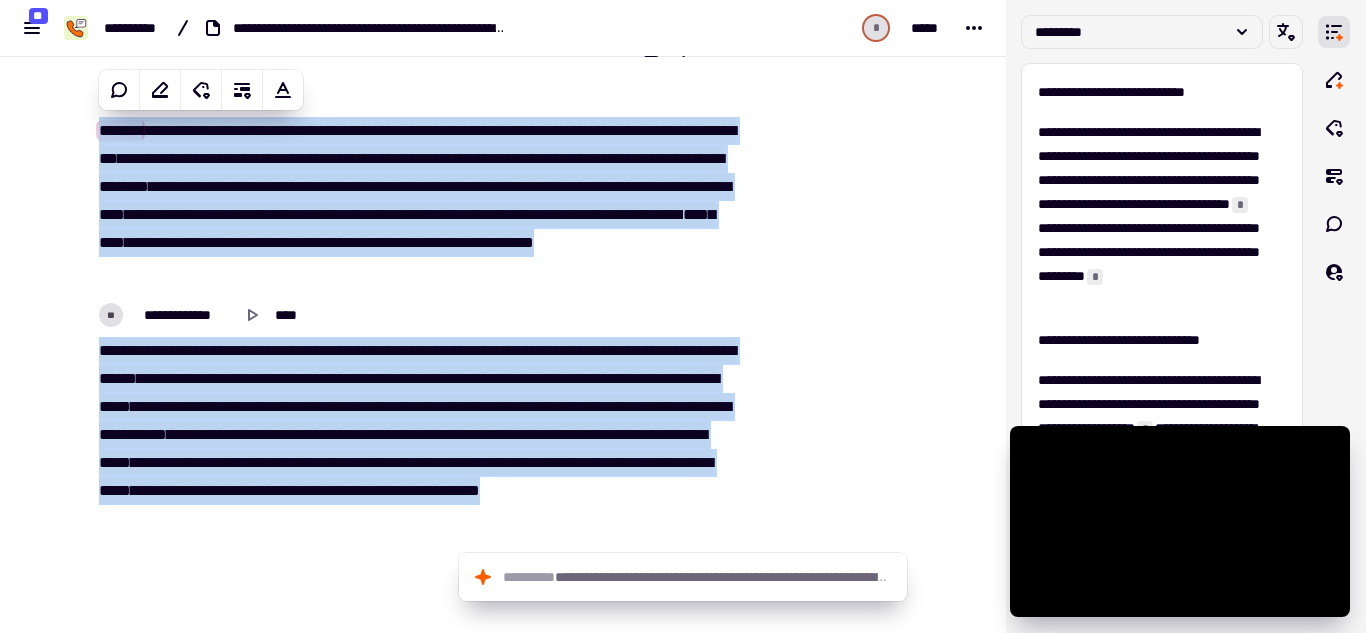 click on "[FIRST] [LAST]" at bounding box center [415, 435] 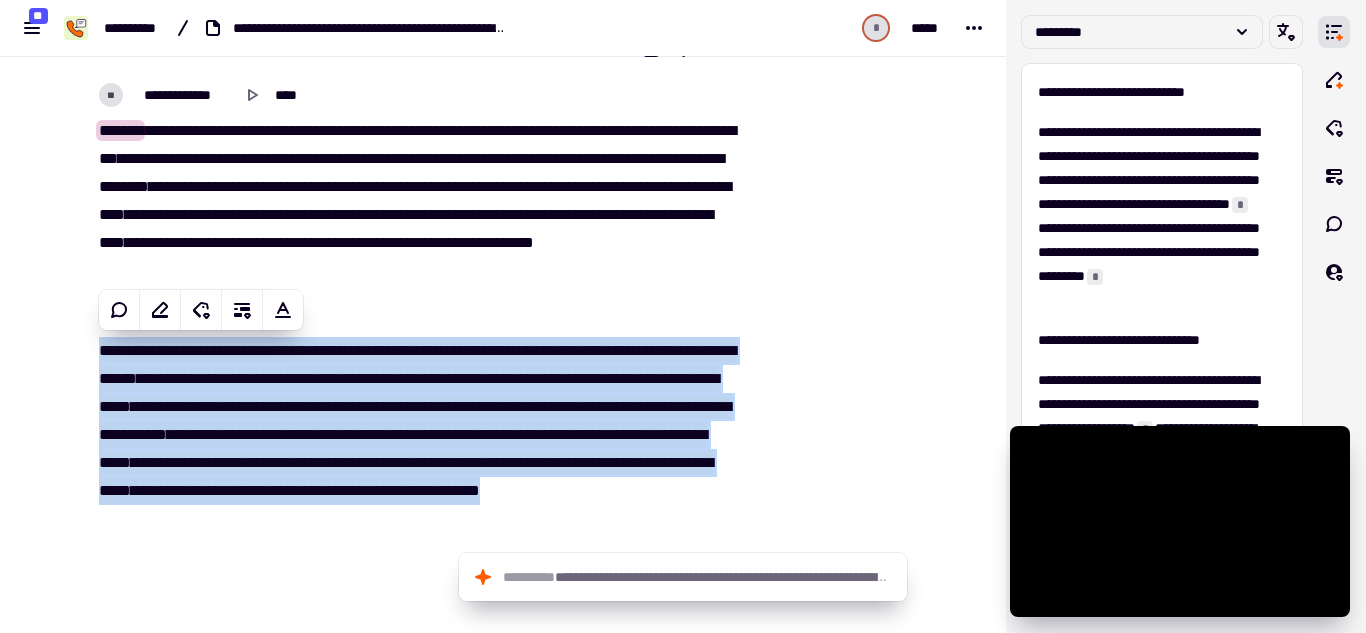 copy on "[FIRST] [LAST]" 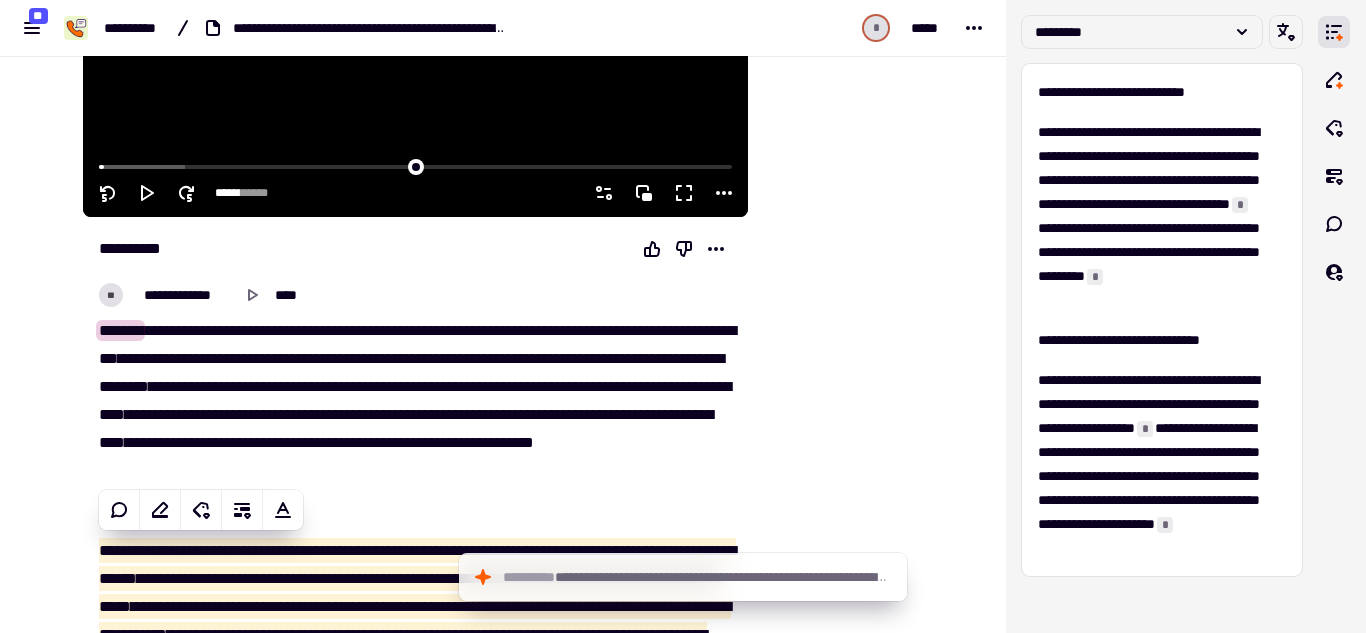 scroll, scrollTop: 327, scrollLeft: 0, axis: vertical 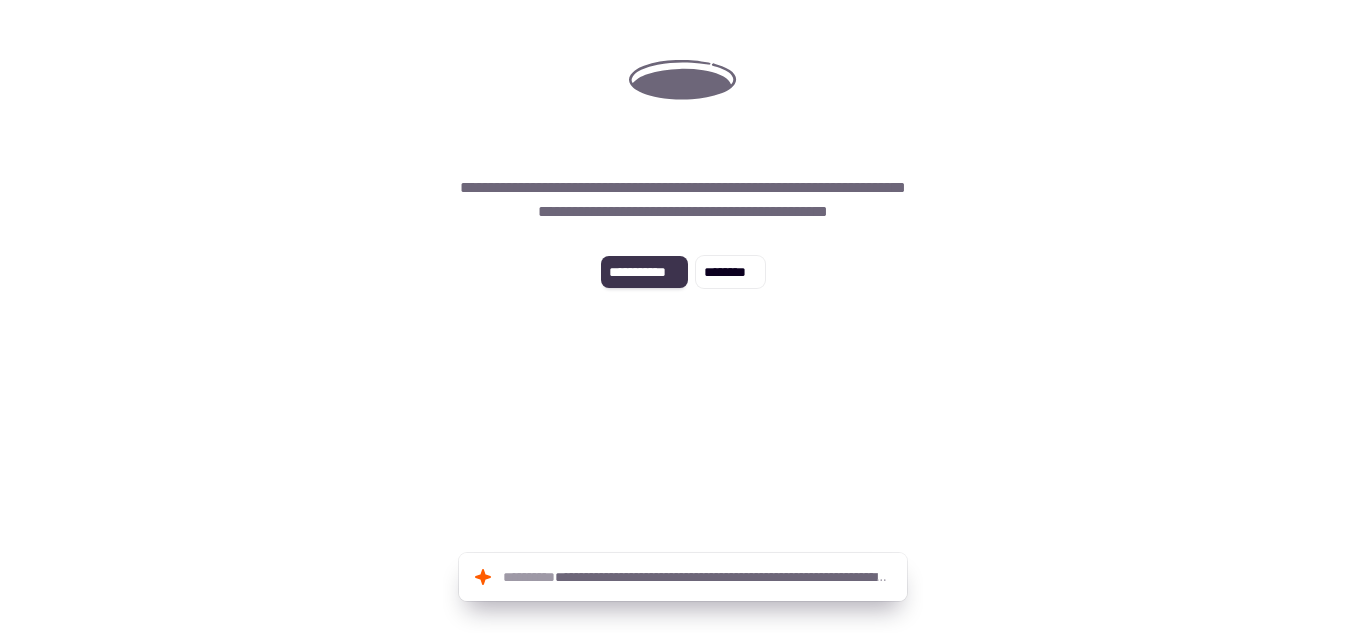 click on "**********" 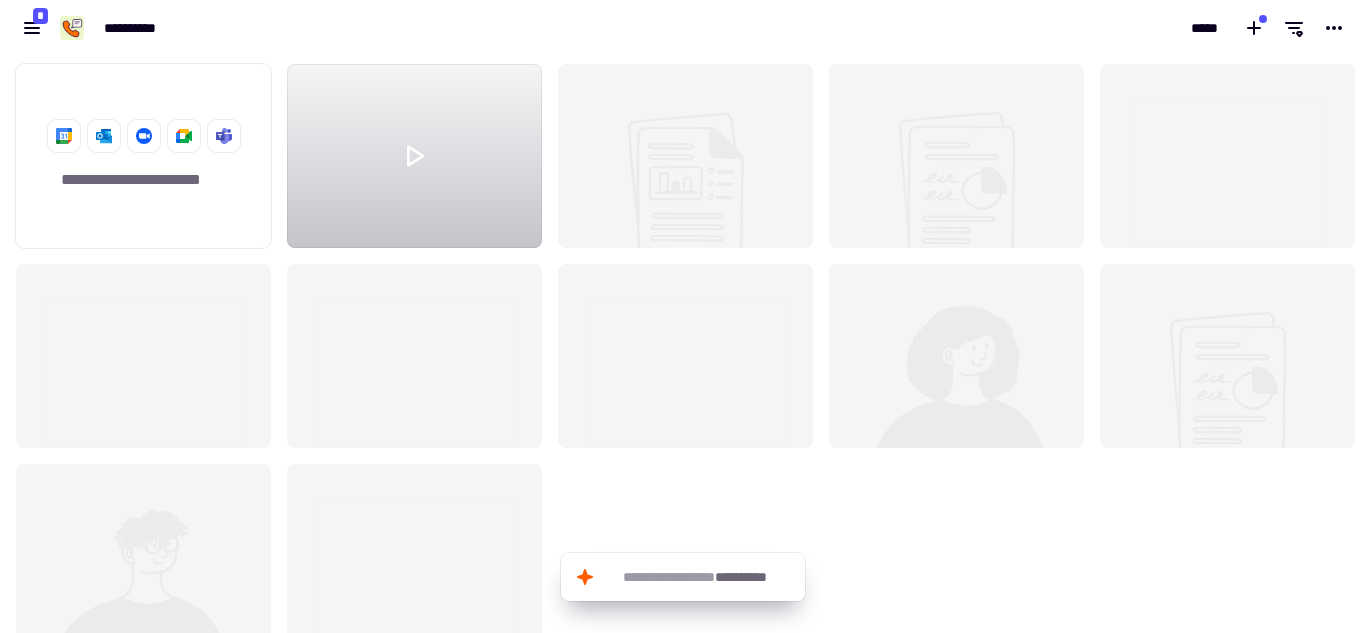 scroll, scrollTop: 16, scrollLeft: 16, axis: both 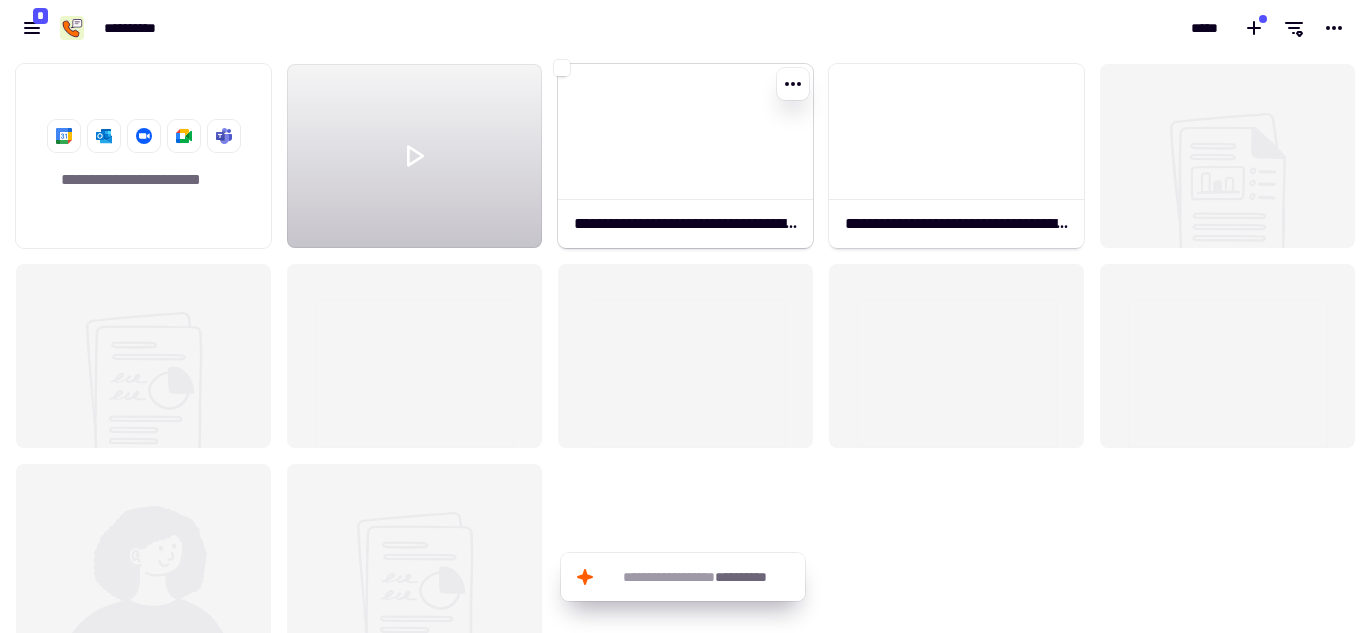 click on "**********" 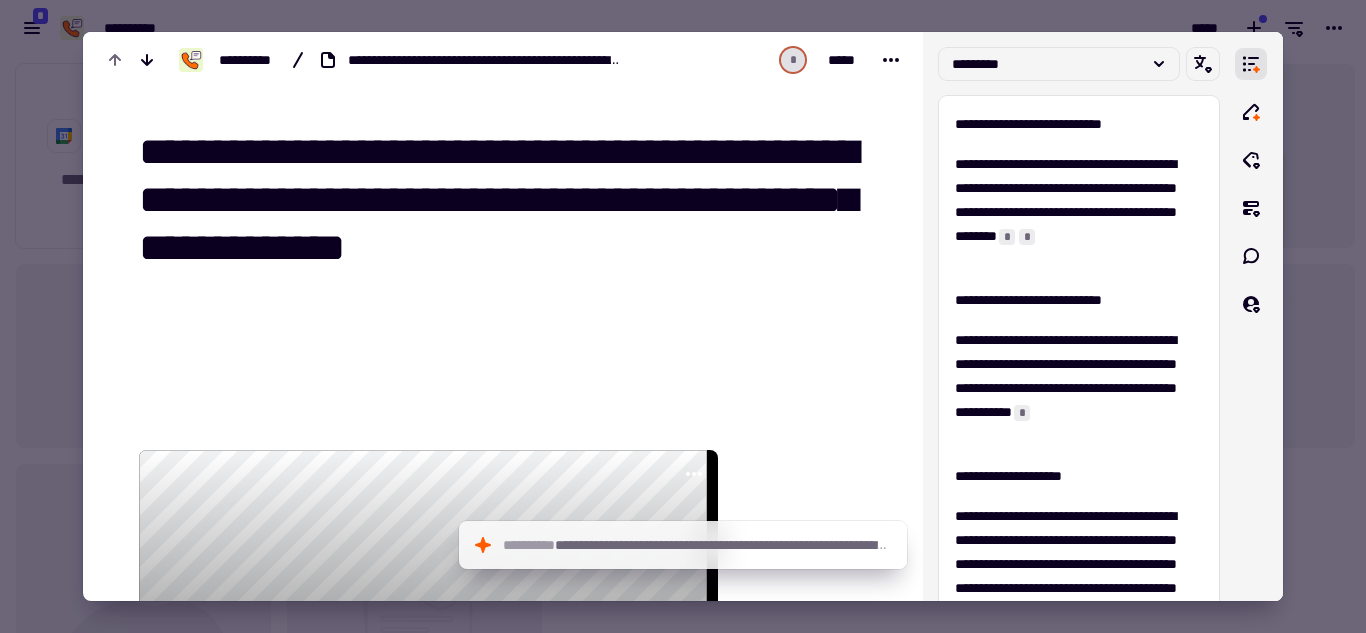 click at bounding box center [683, 316] 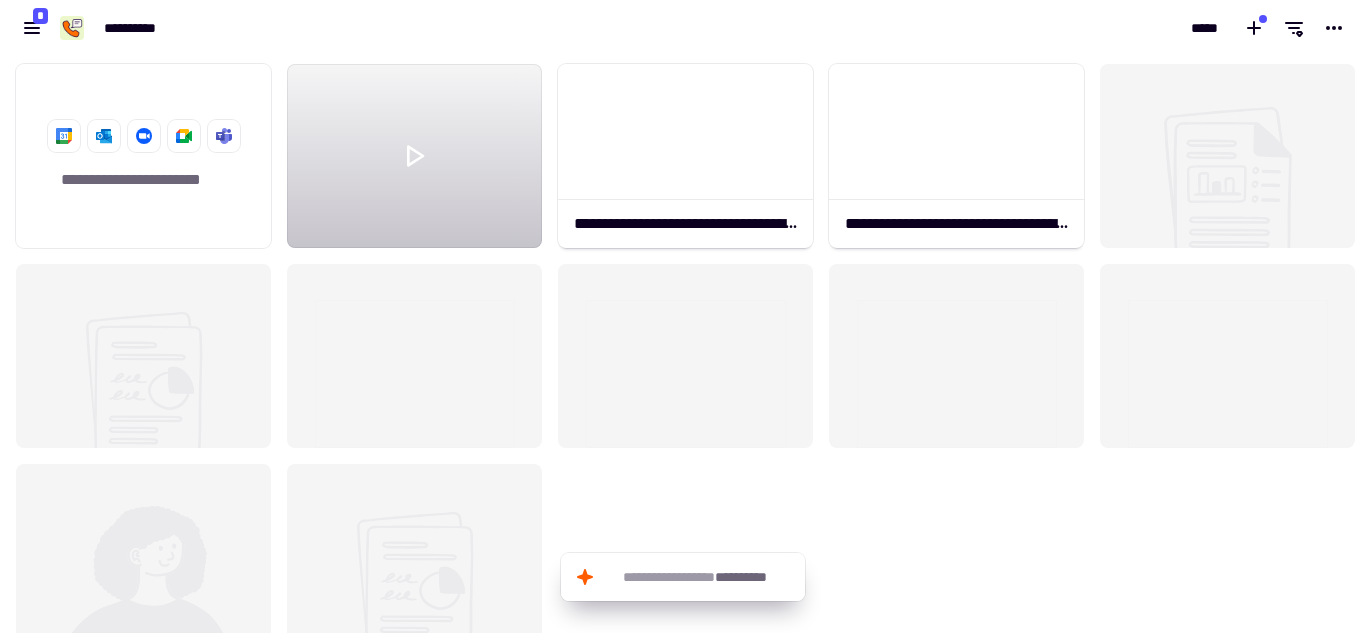 click 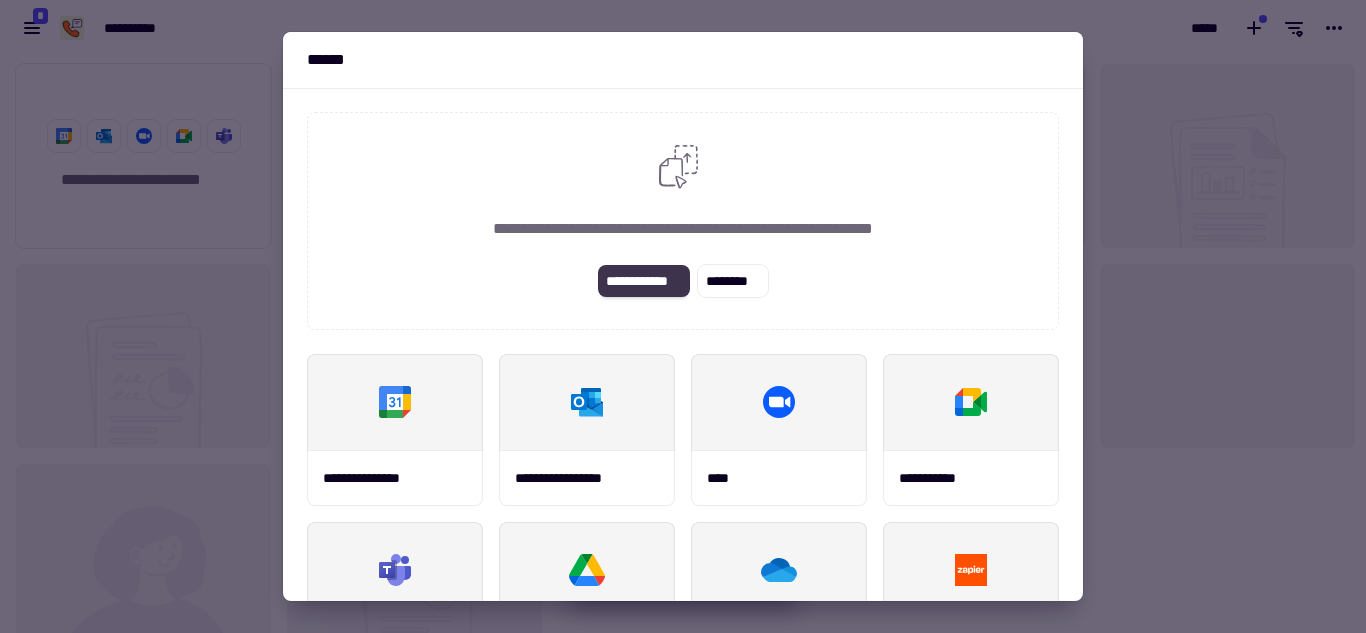 click on "**********" 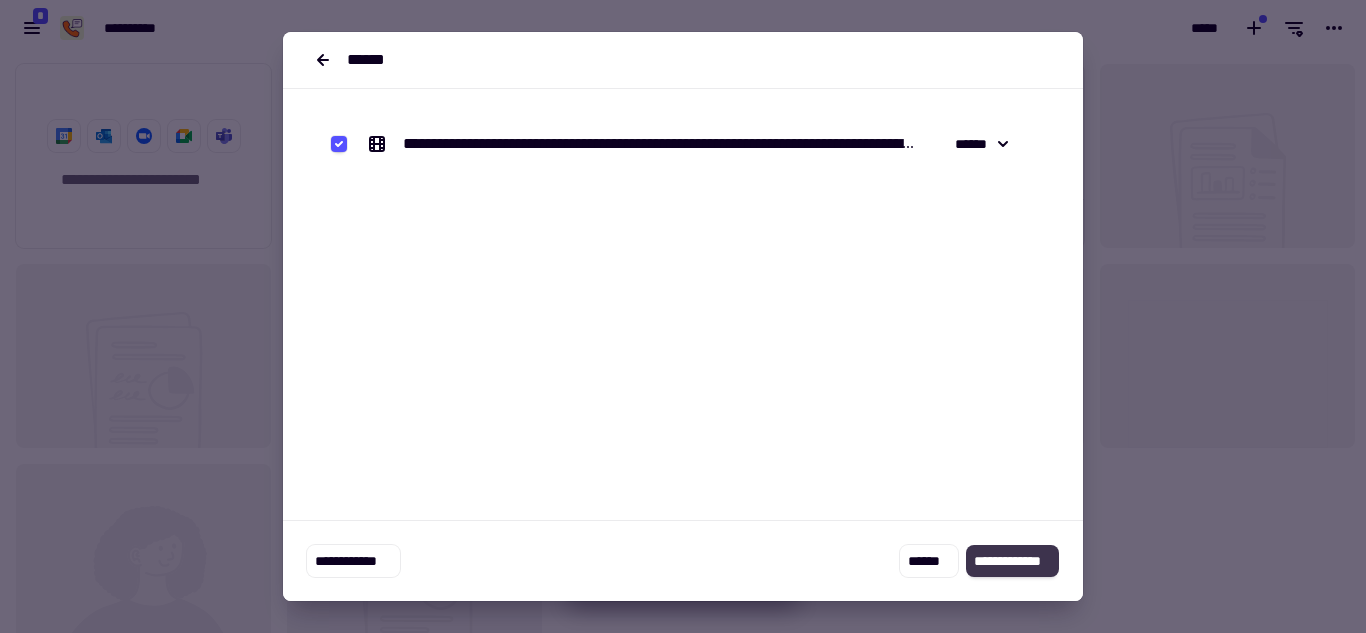 click on "**********" 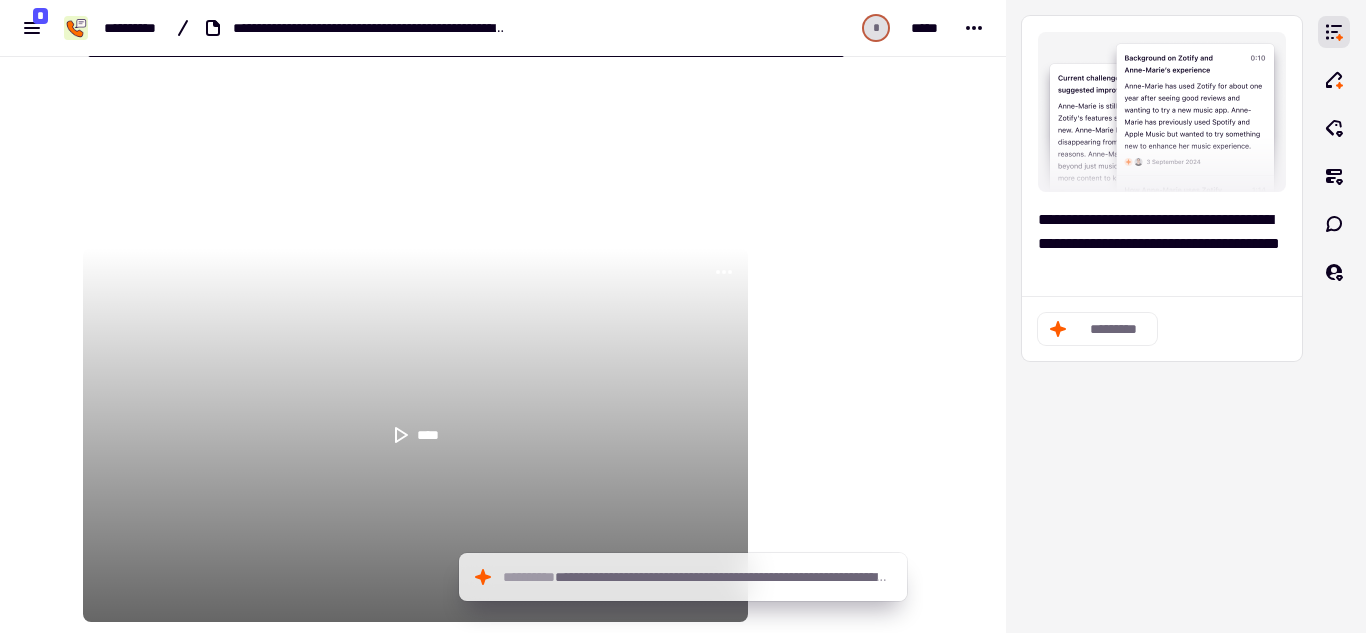 scroll, scrollTop: 200, scrollLeft: 0, axis: vertical 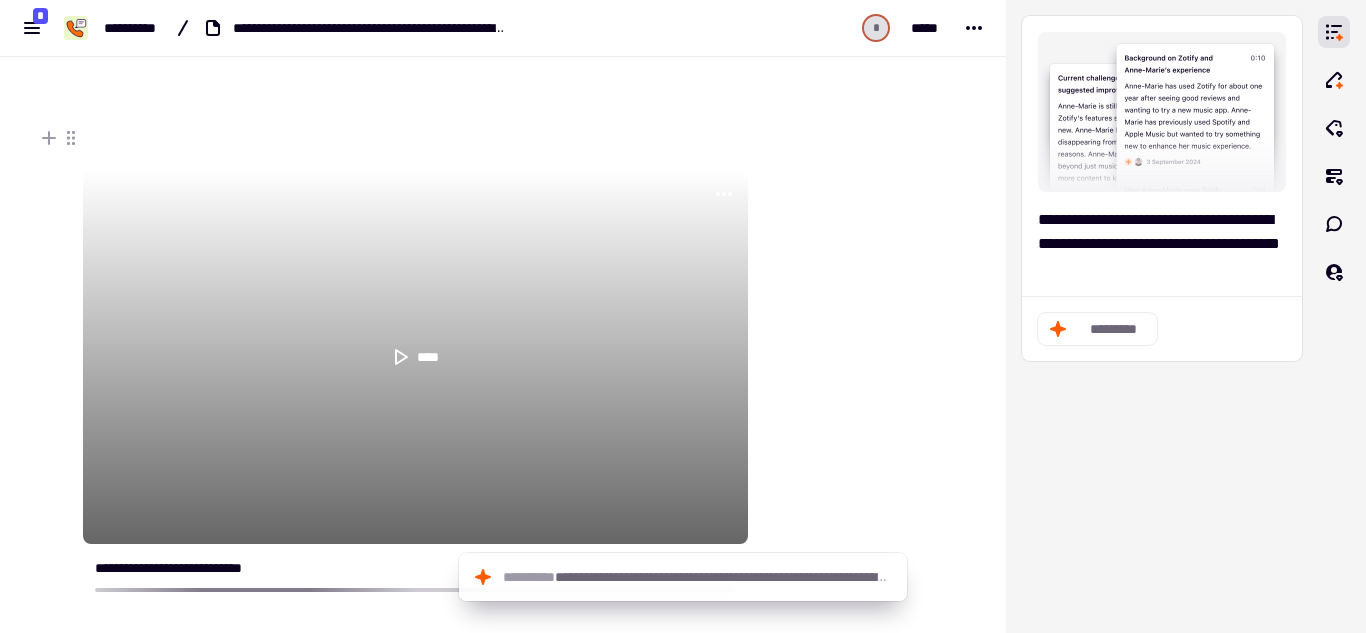 click on "****" at bounding box center [415, 357] 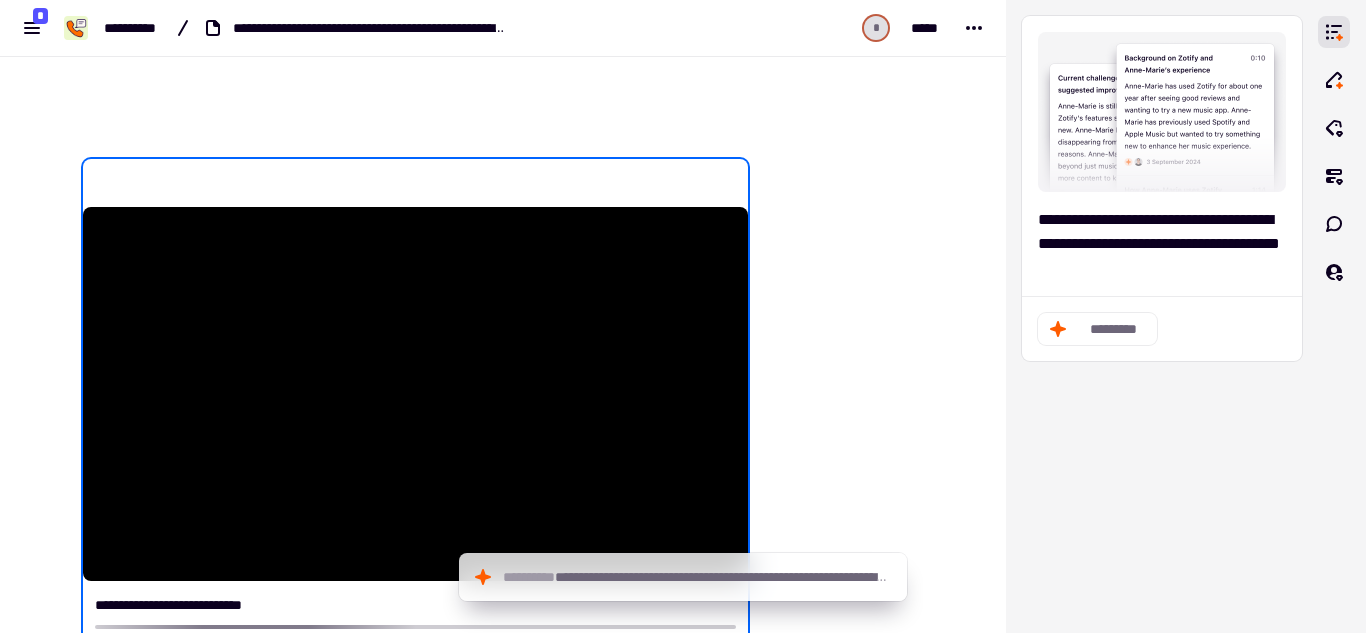 scroll, scrollTop: 100, scrollLeft: 0, axis: vertical 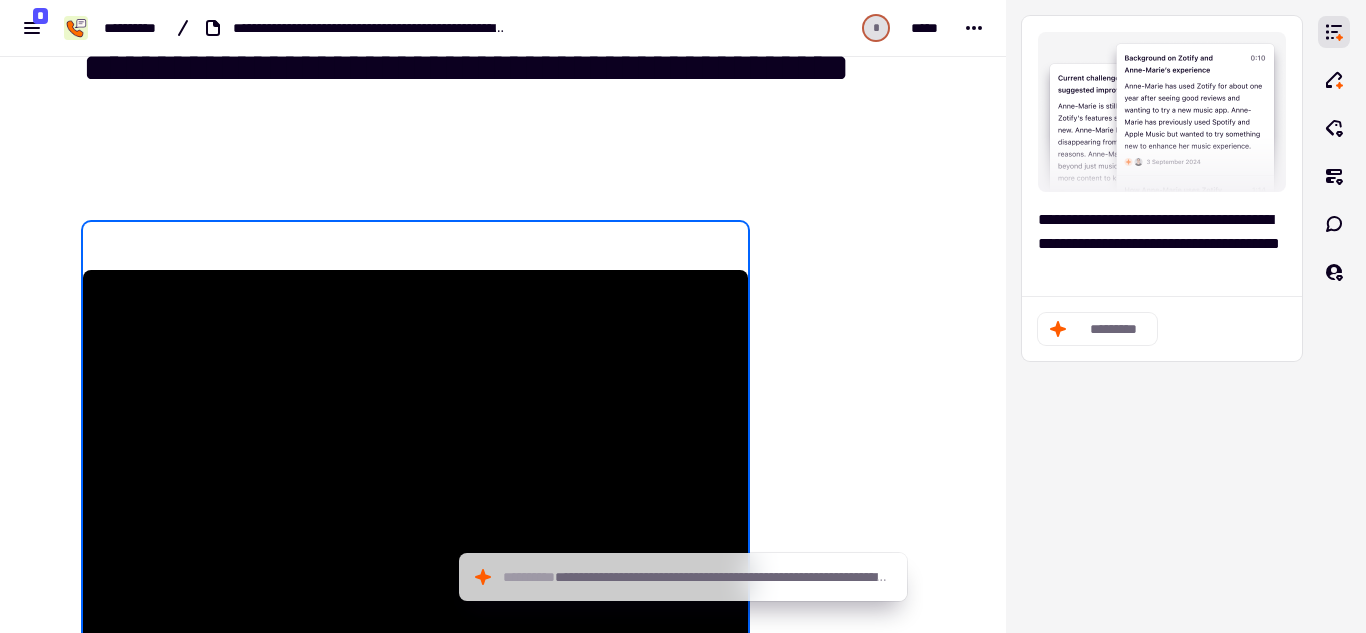 type on "****" 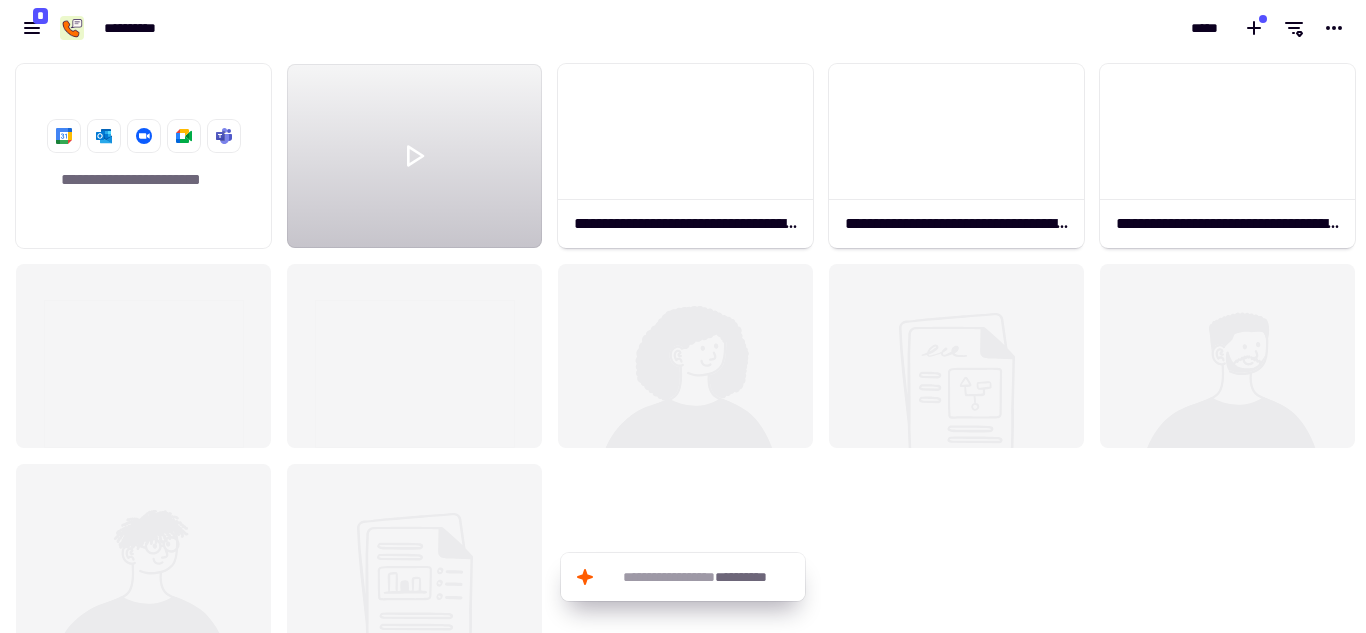 scroll, scrollTop: 16, scrollLeft: 16, axis: both 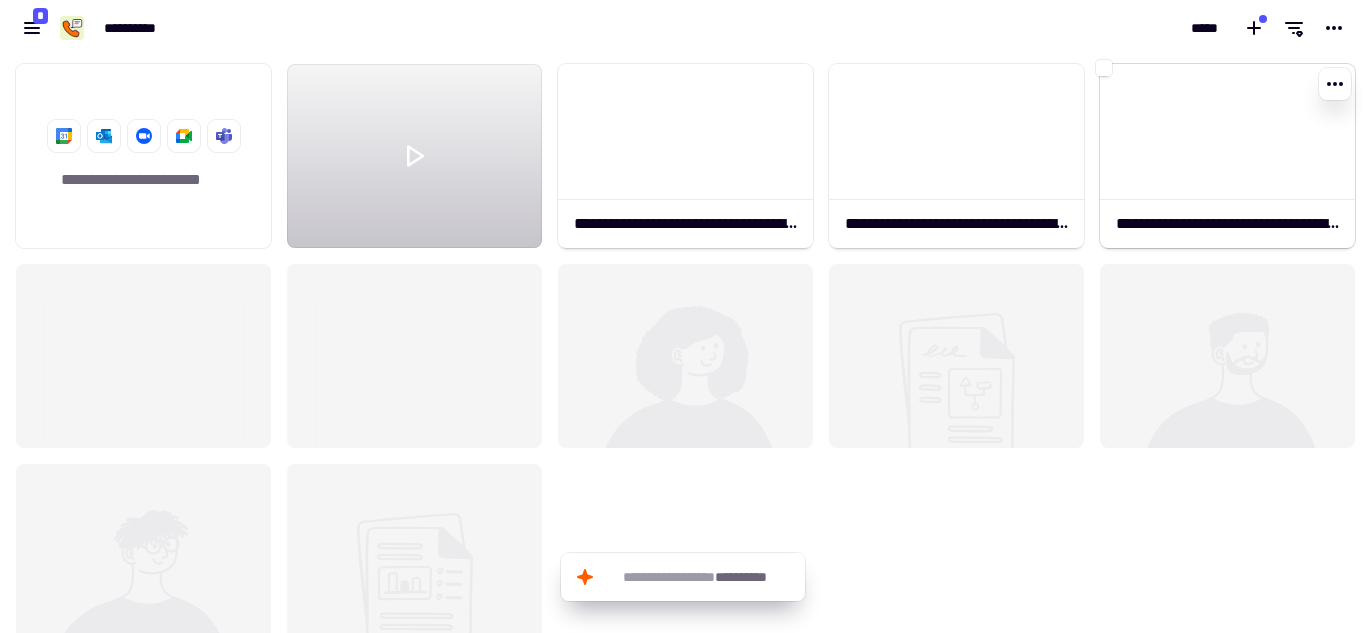 click 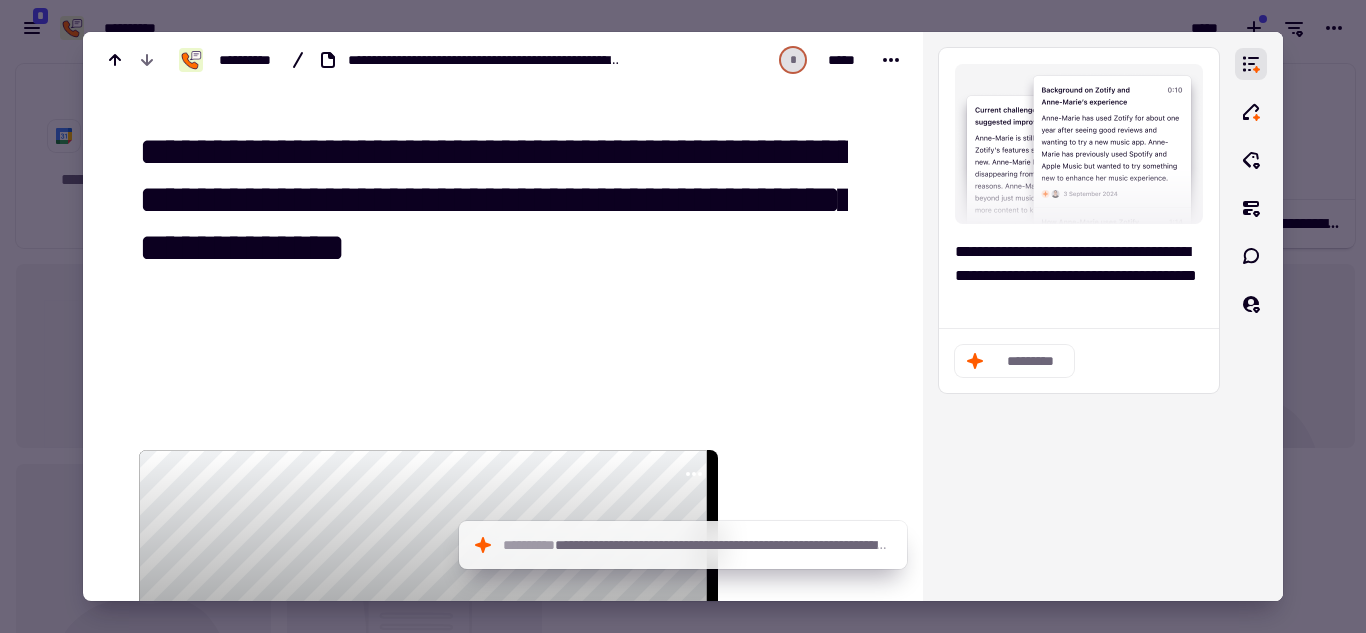 click at bounding box center (683, 316) 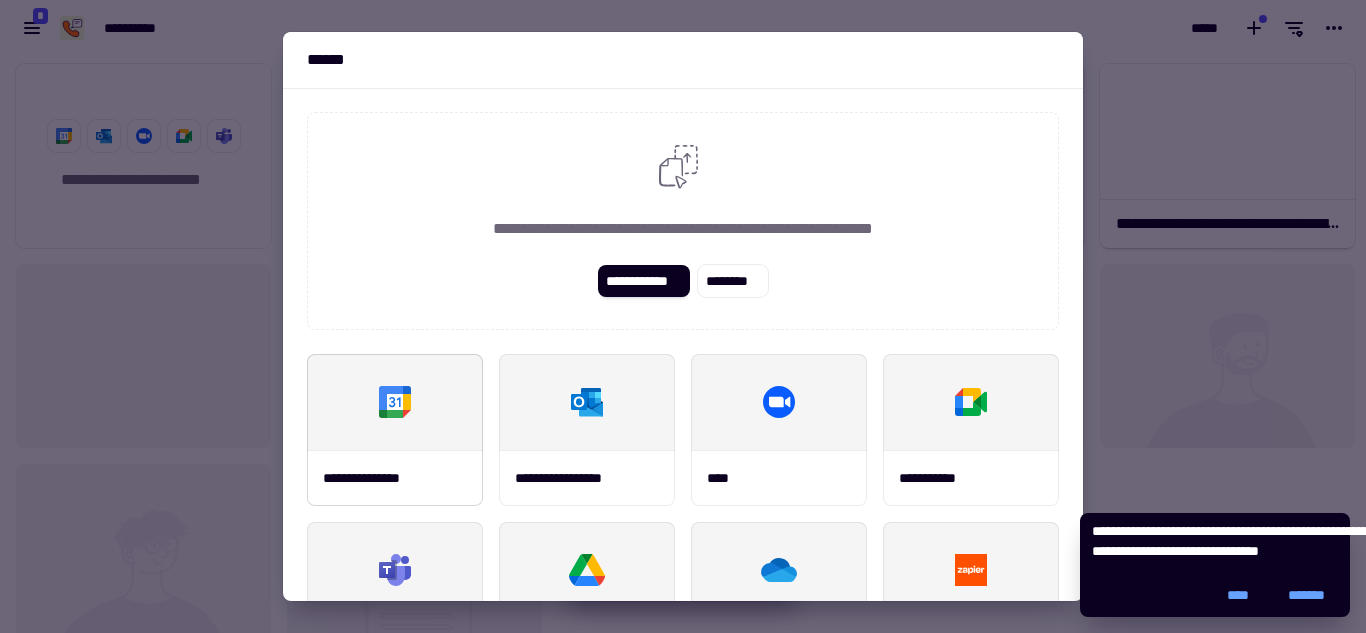 scroll, scrollTop: 100, scrollLeft: 0, axis: vertical 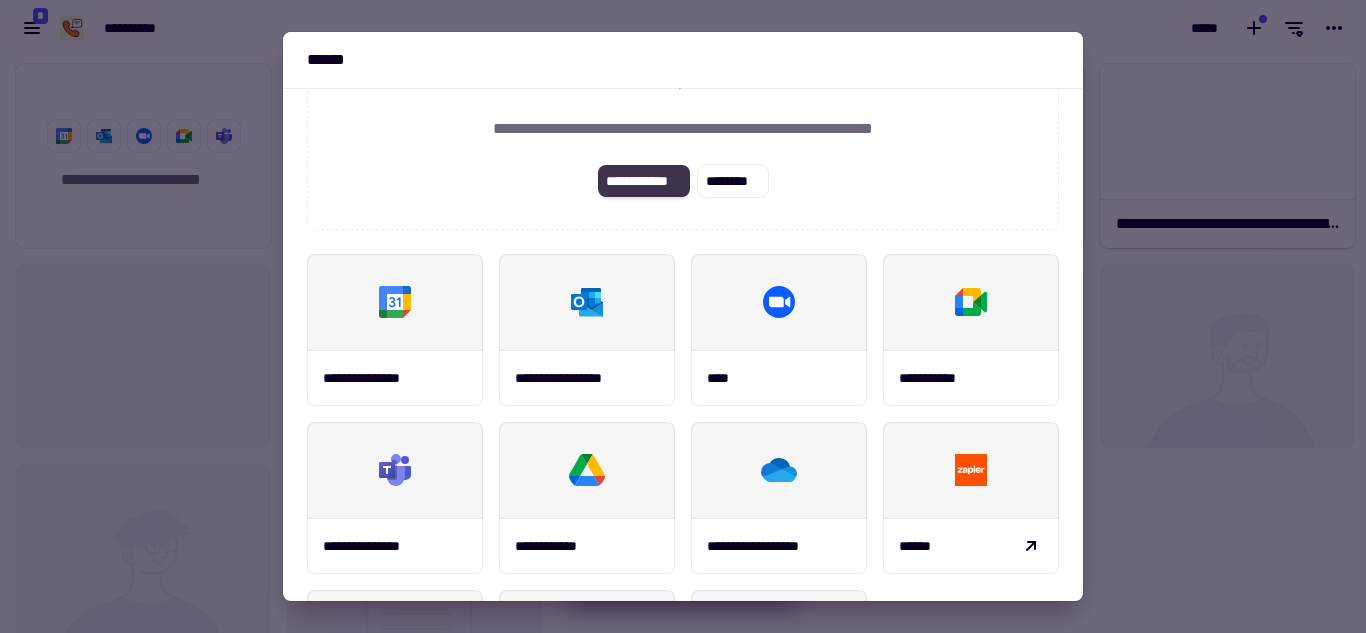 click on "**********" 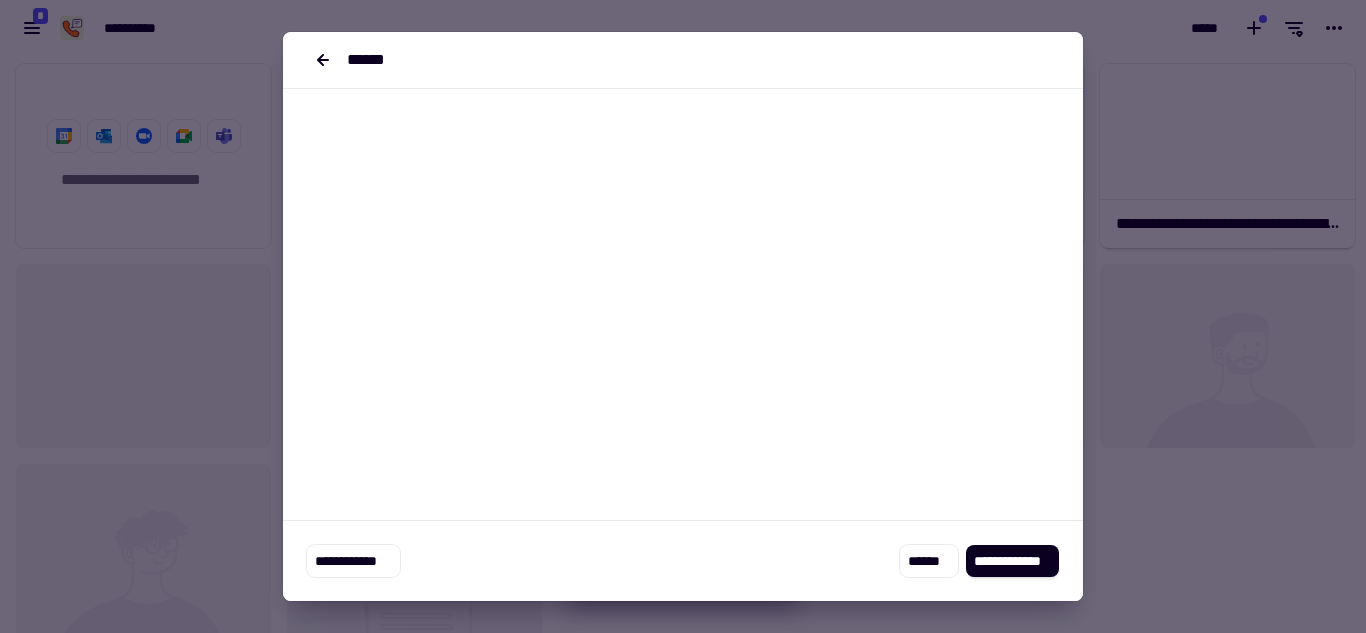scroll, scrollTop: 0, scrollLeft: 0, axis: both 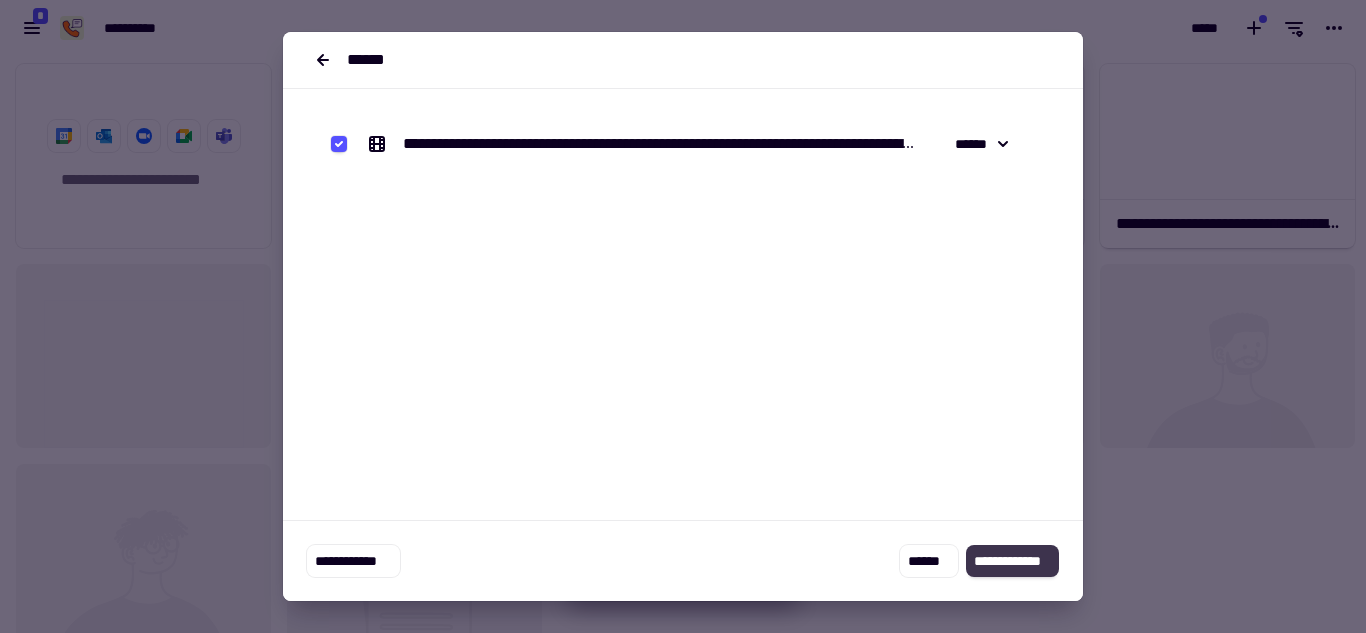 click on "**********" 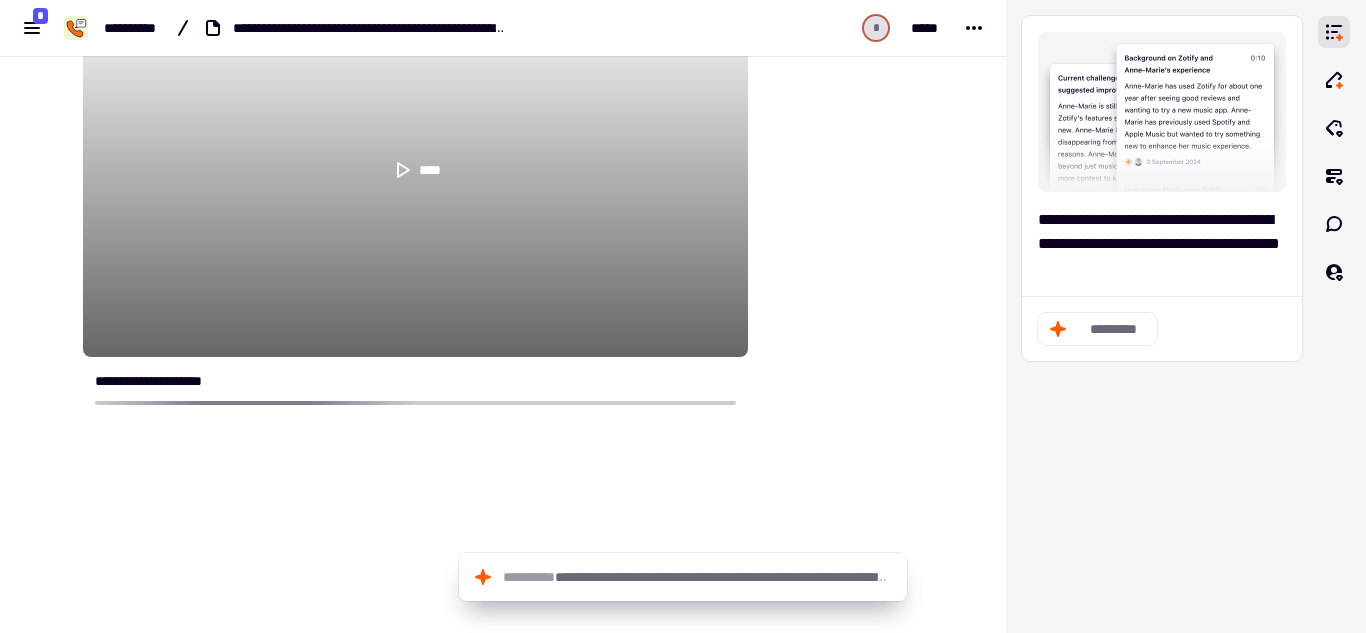 scroll, scrollTop: 239, scrollLeft: 0, axis: vertical 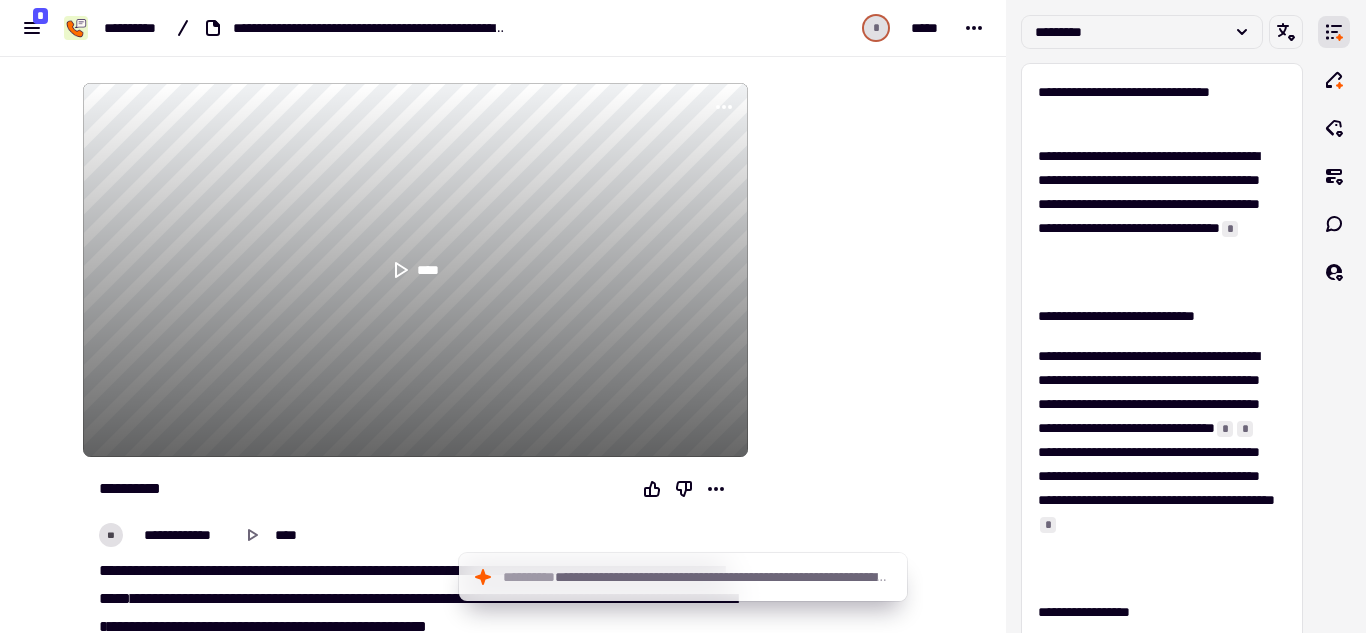 click at bounding box center [849, 765] 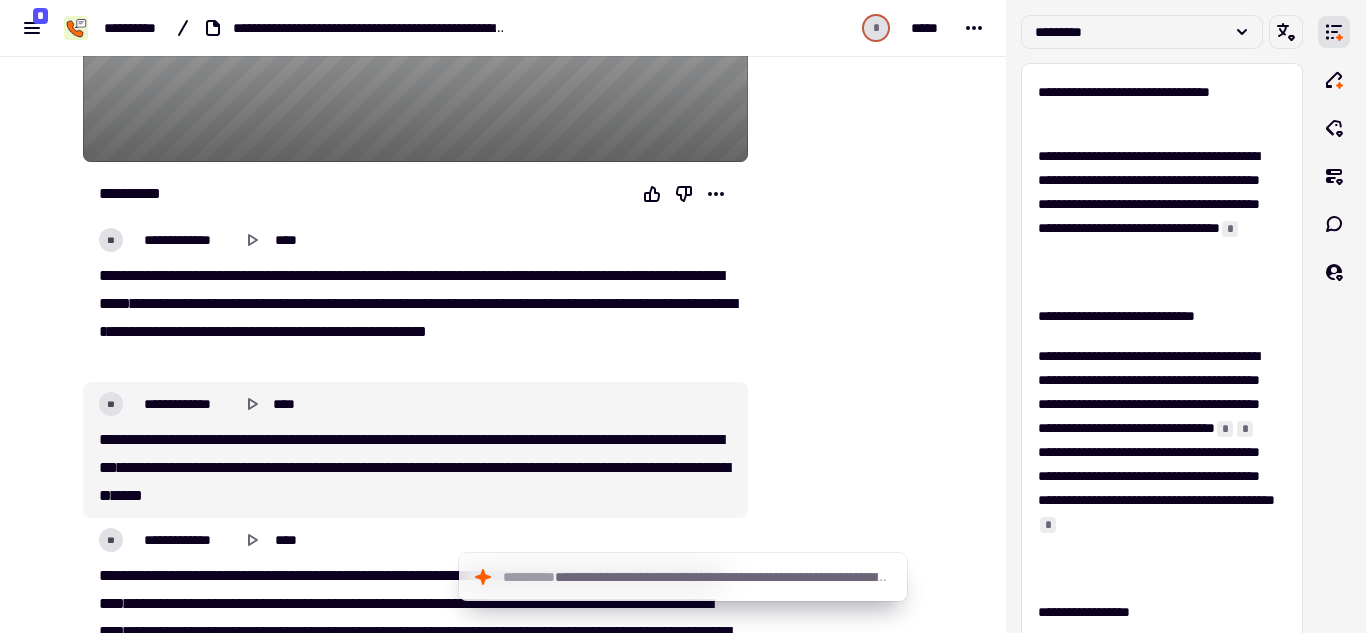 scroll, scrollTop: 639, scrollLeft: 0, axis: vertical 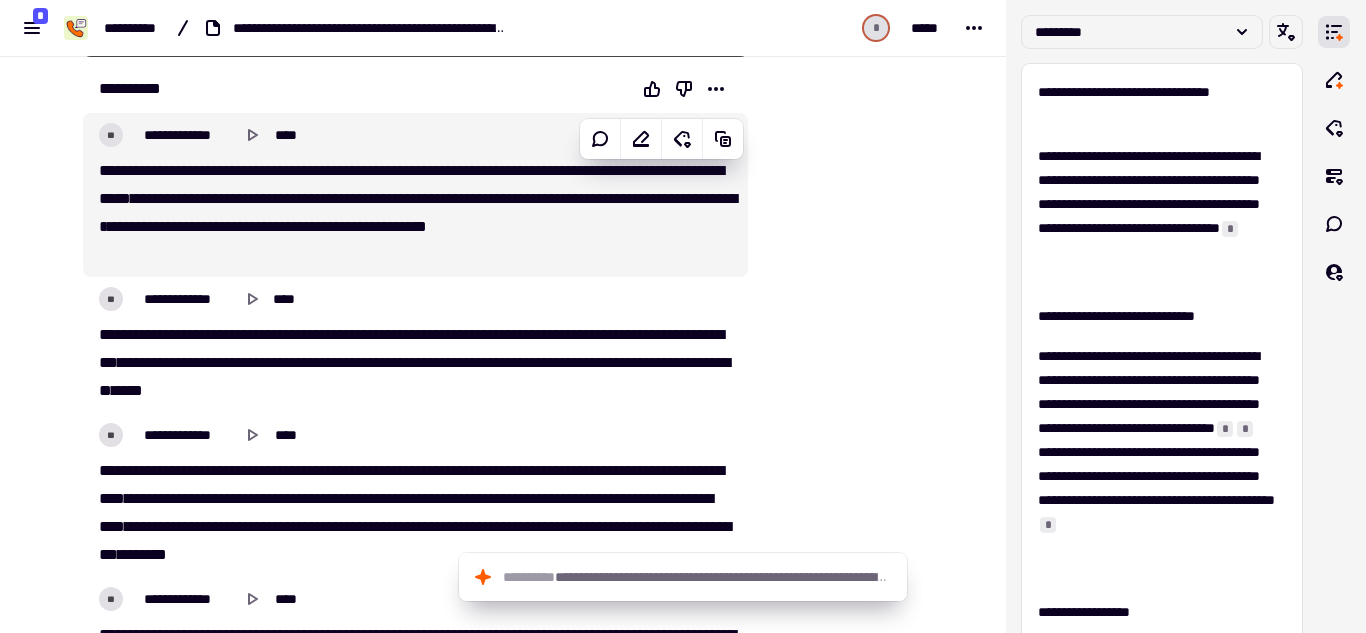 click on "[FIRST] [LAST]" at bounding box center [415, 213] 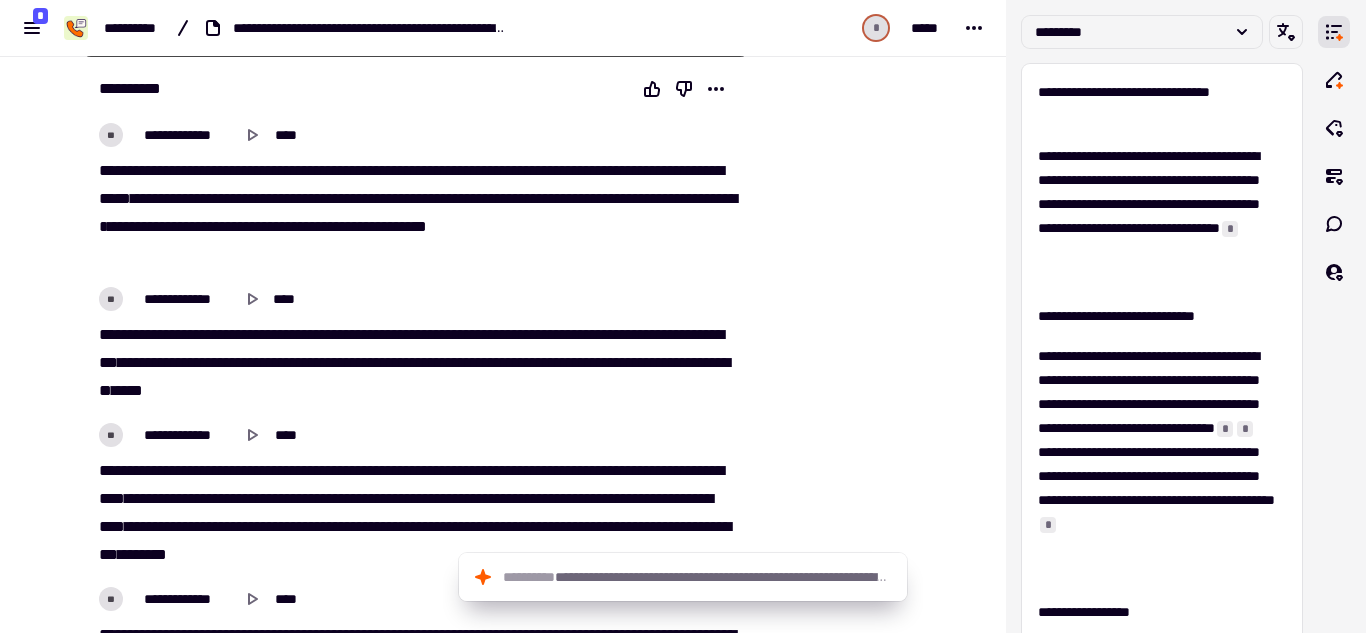click on "[FIRST] [LAST]" at bounding box center [415, 213] 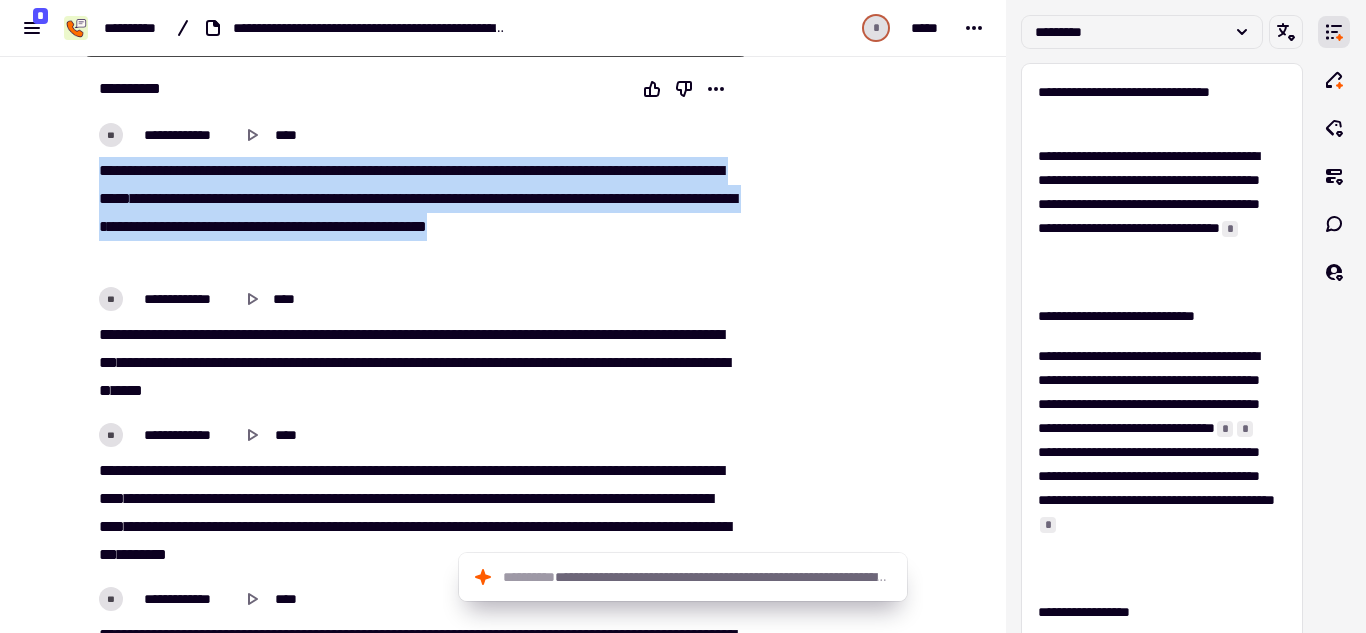 click on "[FIRST] [LAST]" at bounding box center (415, 213) 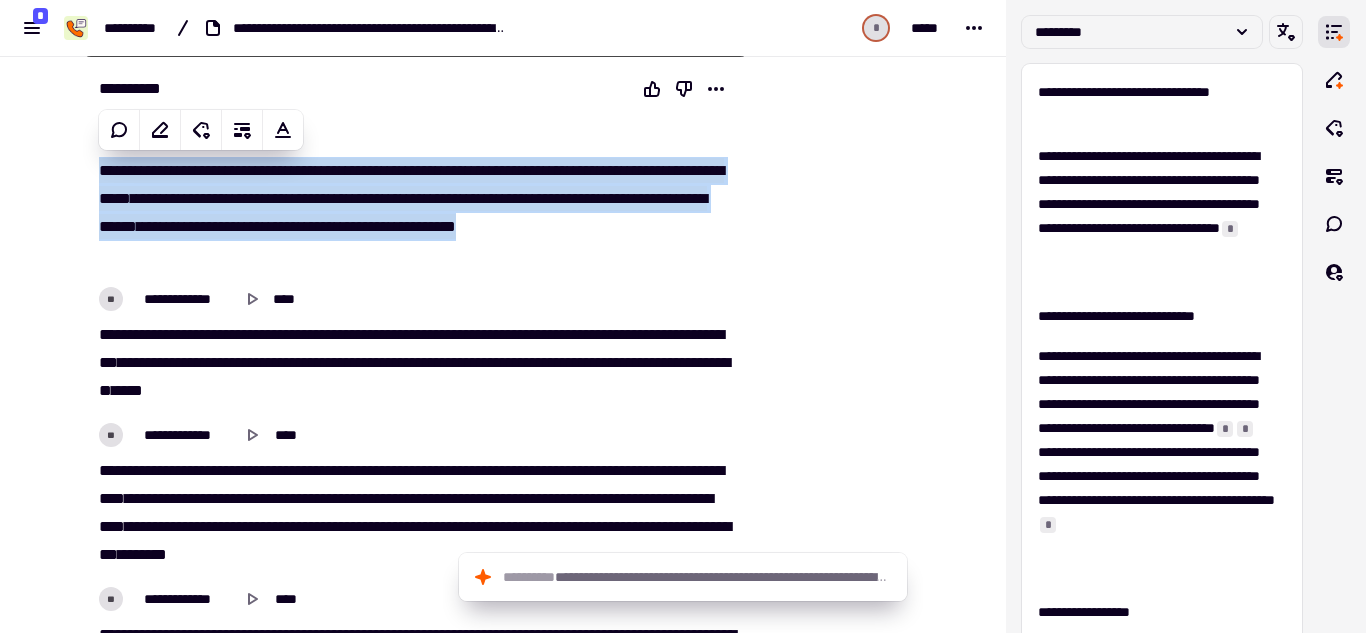 copy on "[FIRST] [LAST]" 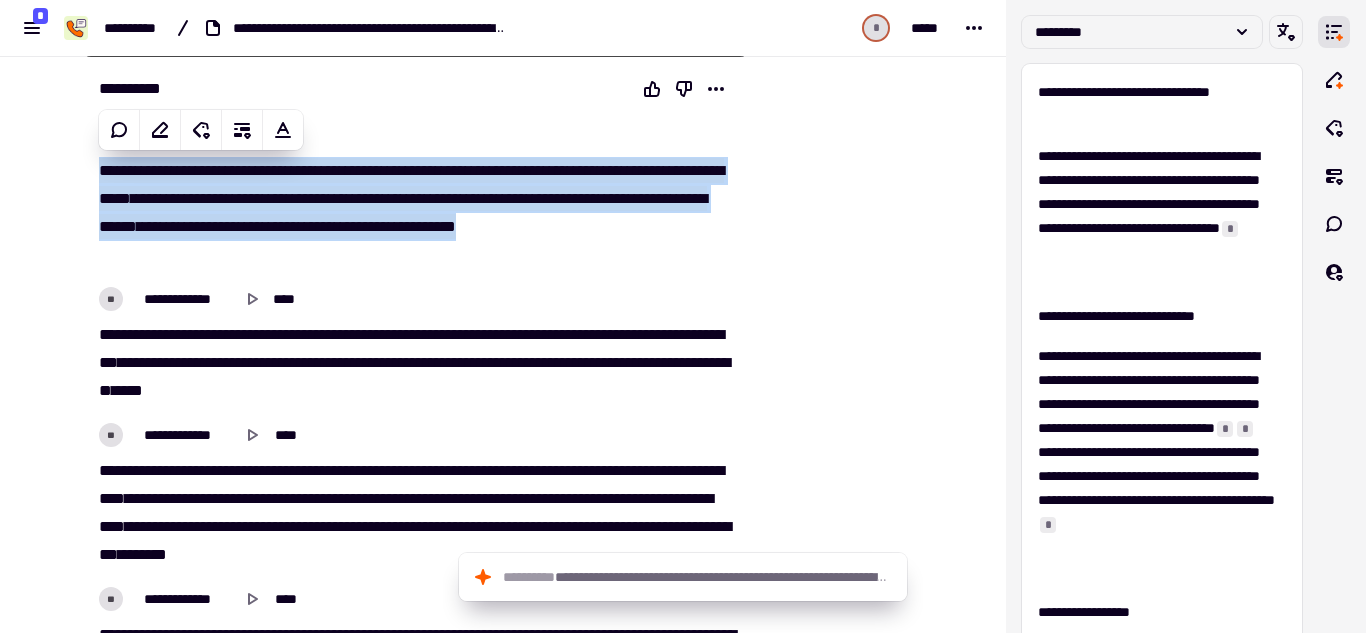 click on "[FIRST] [LAST]" at bounding box center (415, 363) 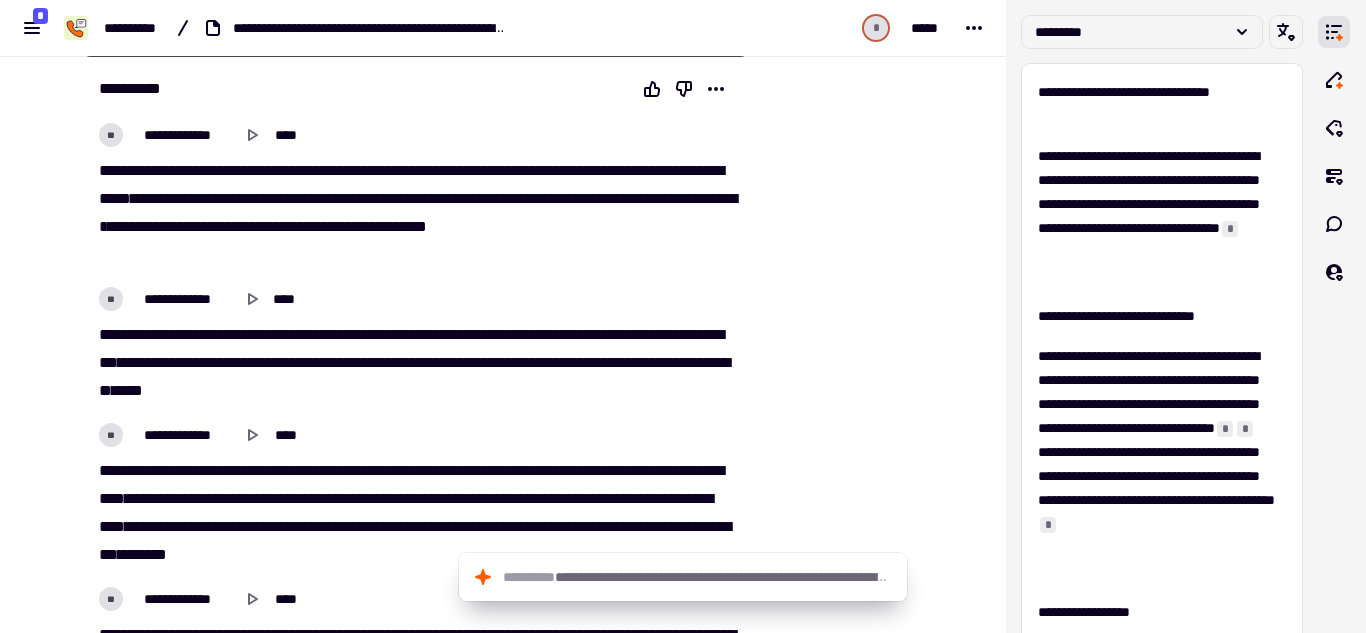 click on "[FIRST] [LAST]" at bounding box center [415, 363] 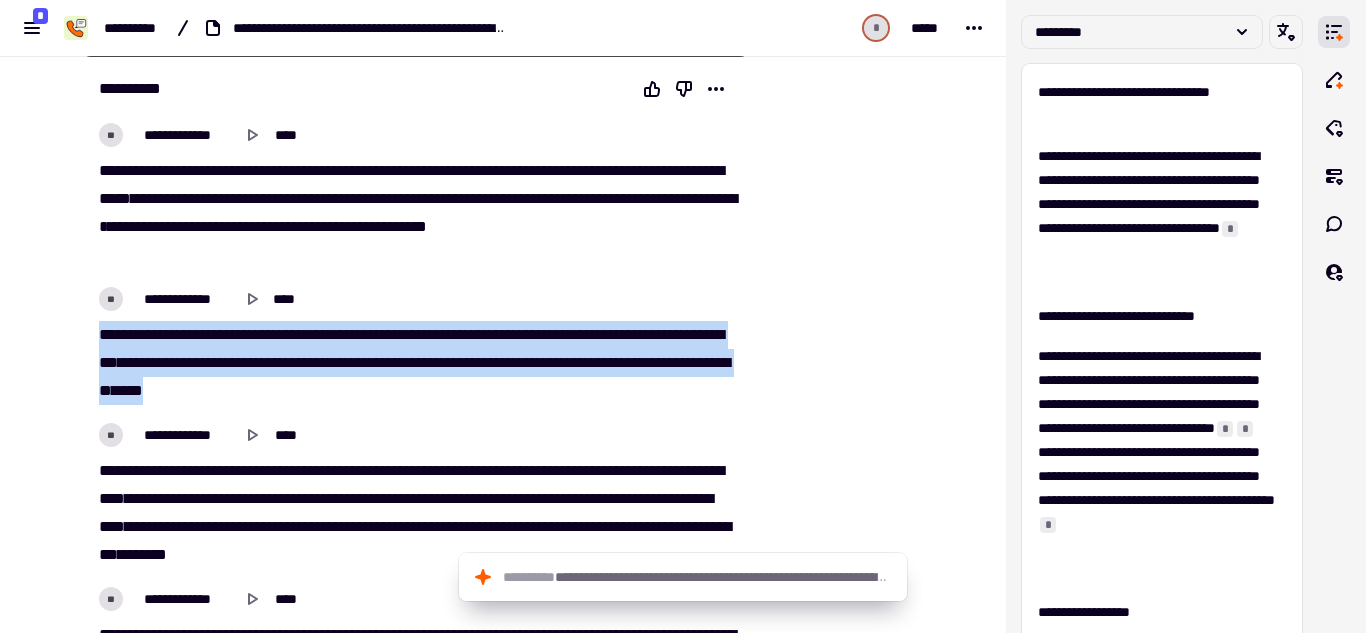 click on "[FIRST] [LAST]" at bounding box center (415, 363) 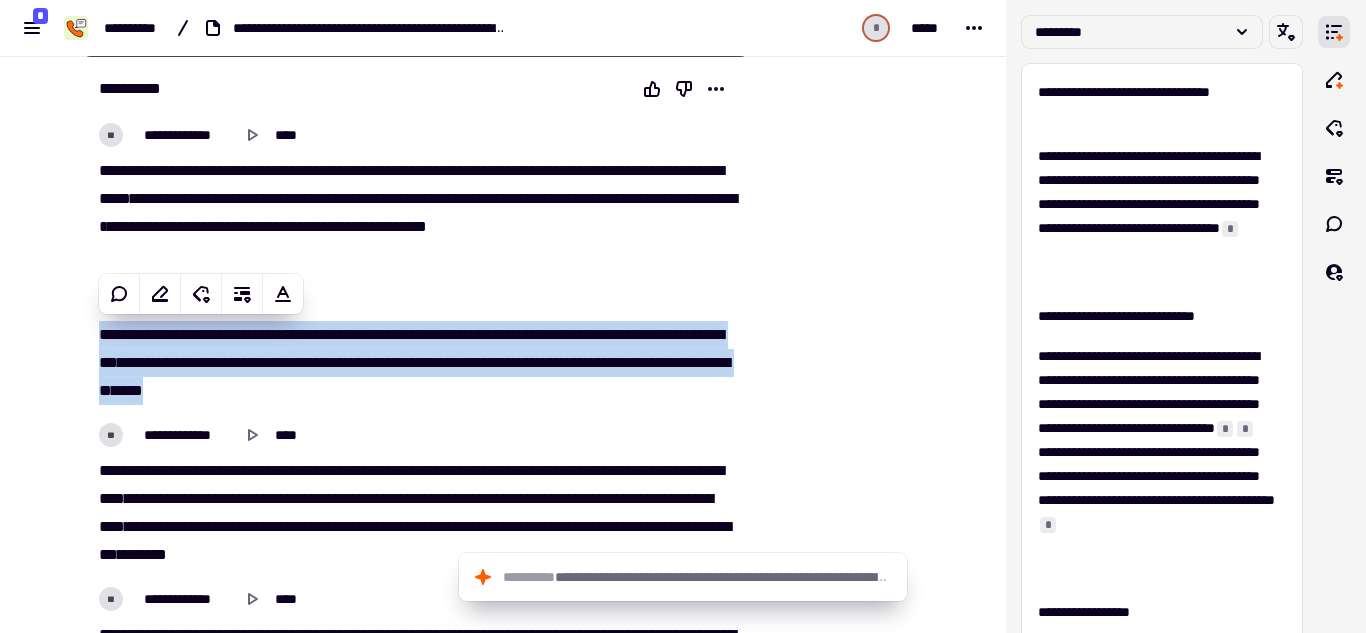 copy on "[FIRST] [LAST]" 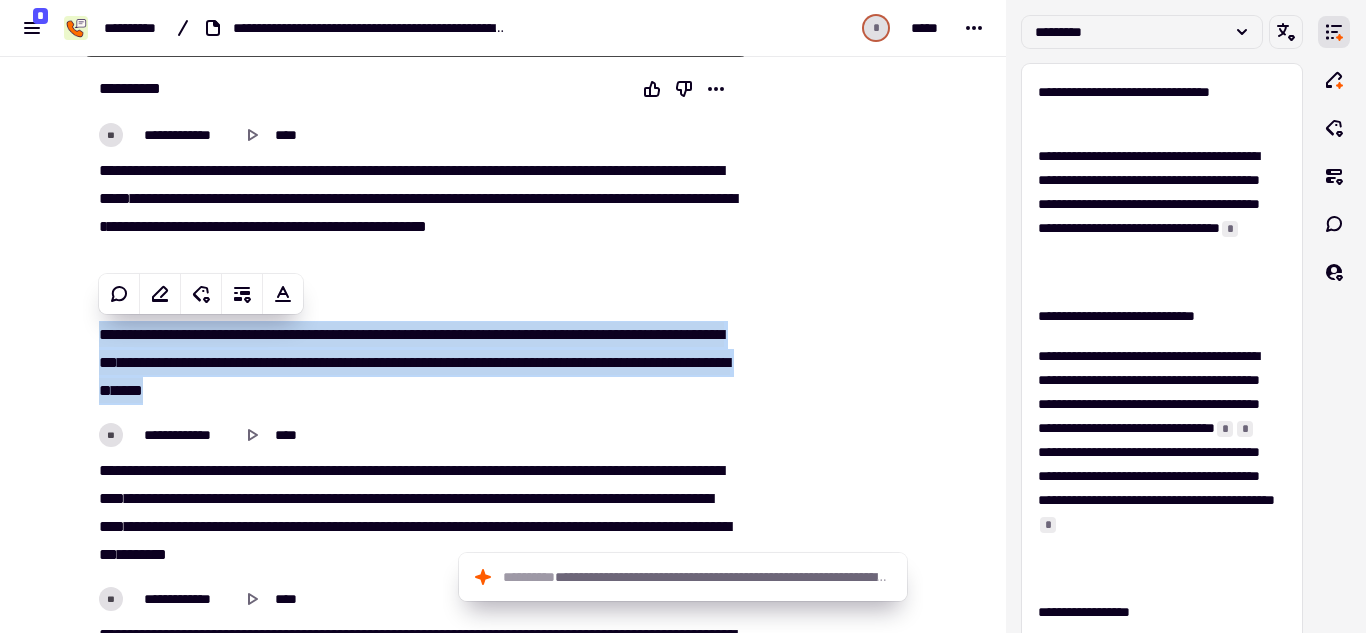 scroll, scrollTop: 839, scrollLeft: 0, axis: vertical 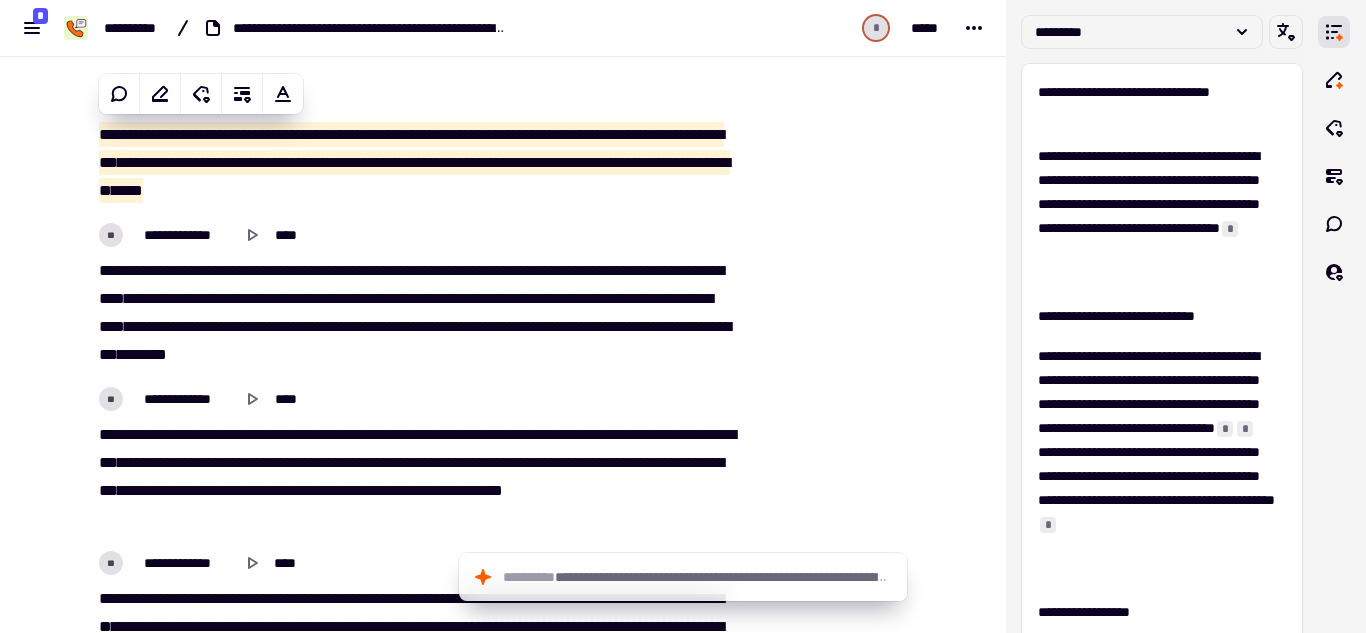 click on "[FIRST] [LAST]" at bounding box center (415, 313) 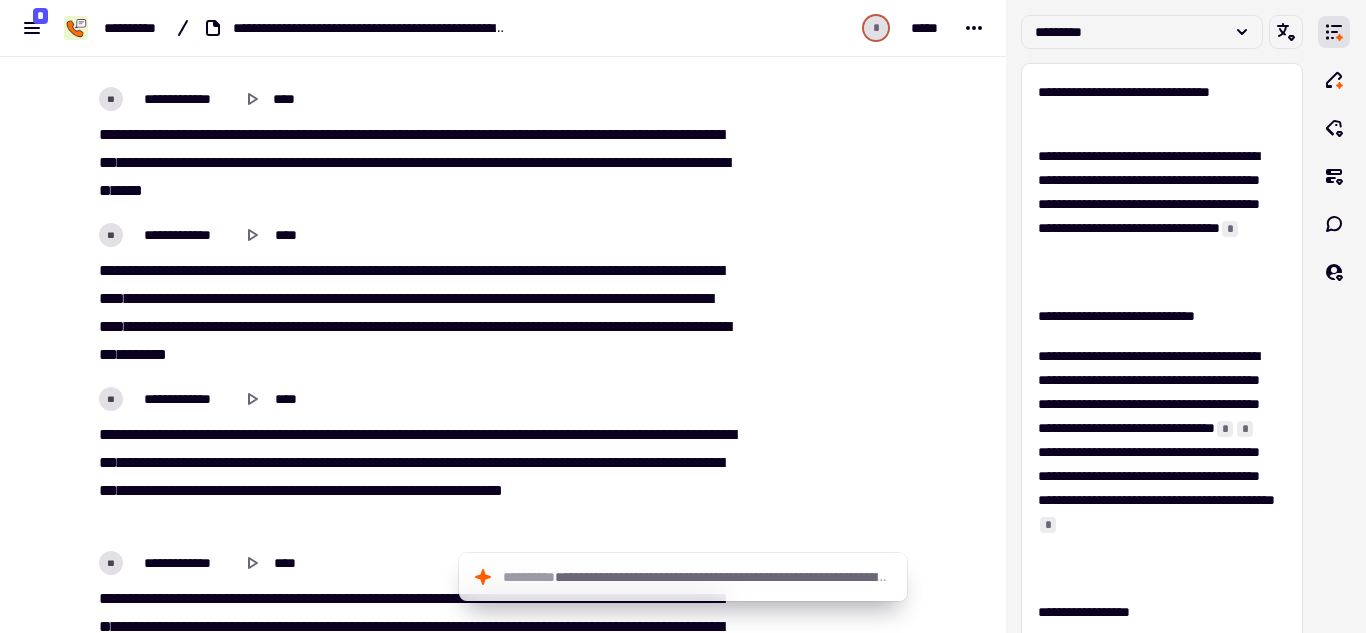 click on "[FIRST] [LAST]" at bounding box center (415, 313) 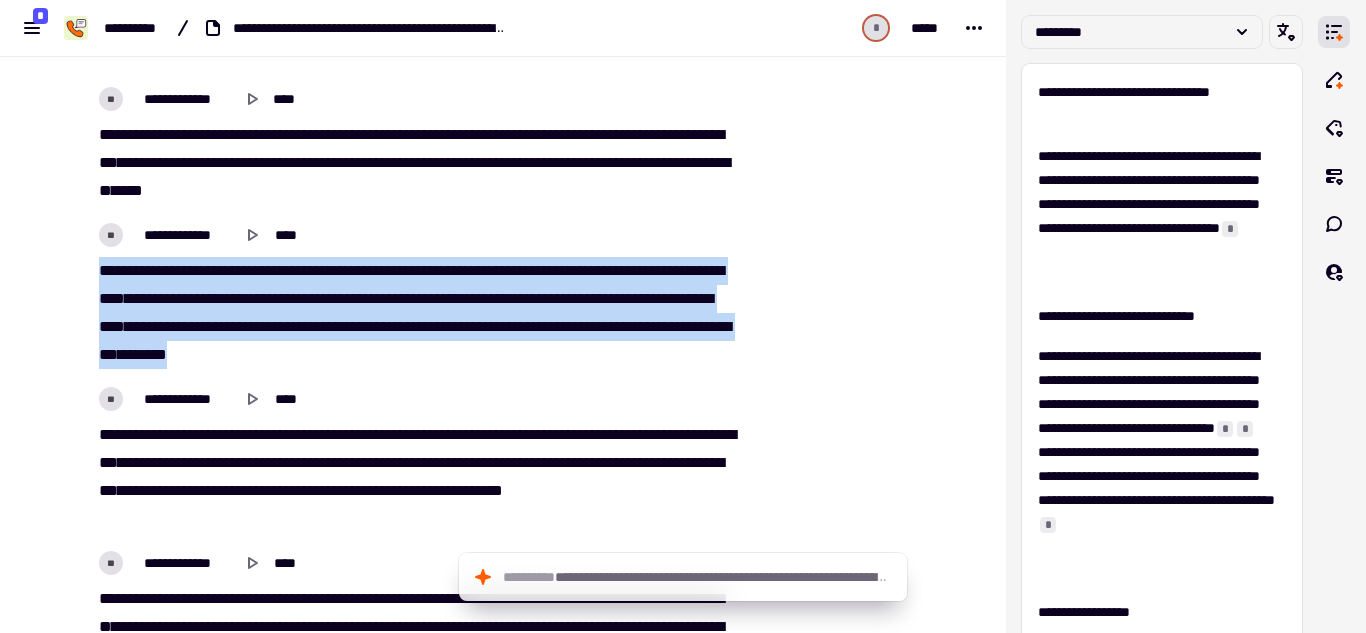 click on "[FIRST] [LAST]" at bounding box center (415, 313) 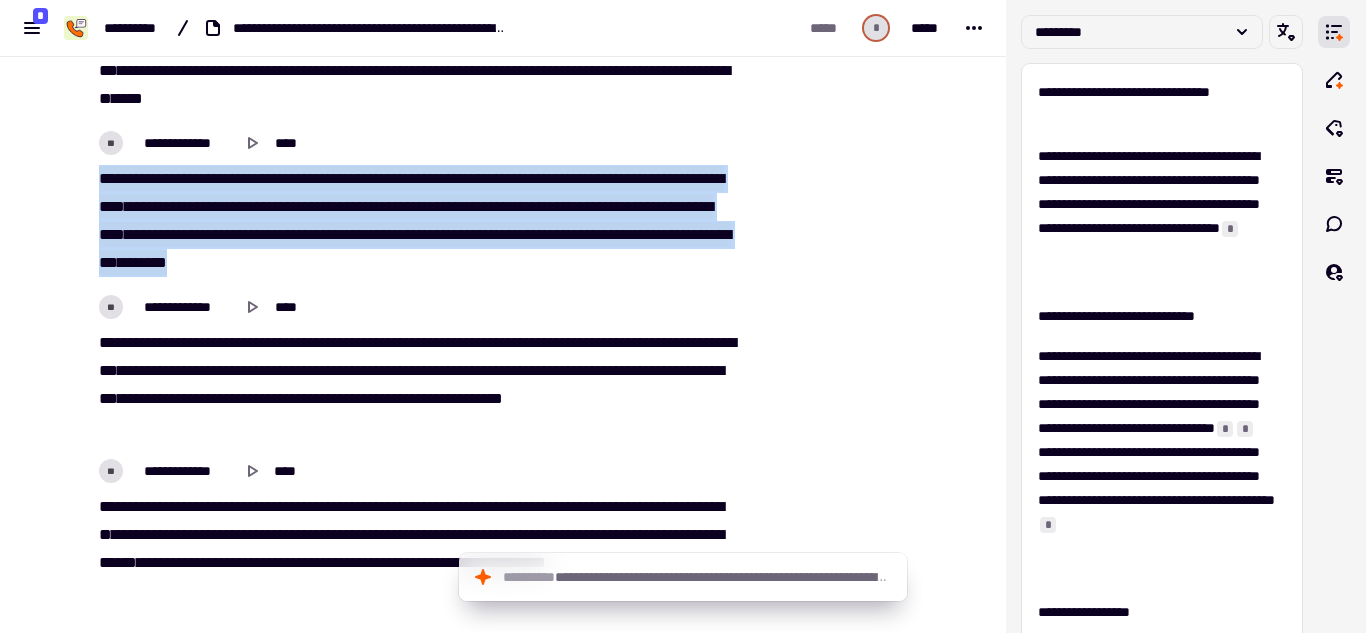 scroll, scrollTop: 1139, scrollLeft: 0, axis: vertical 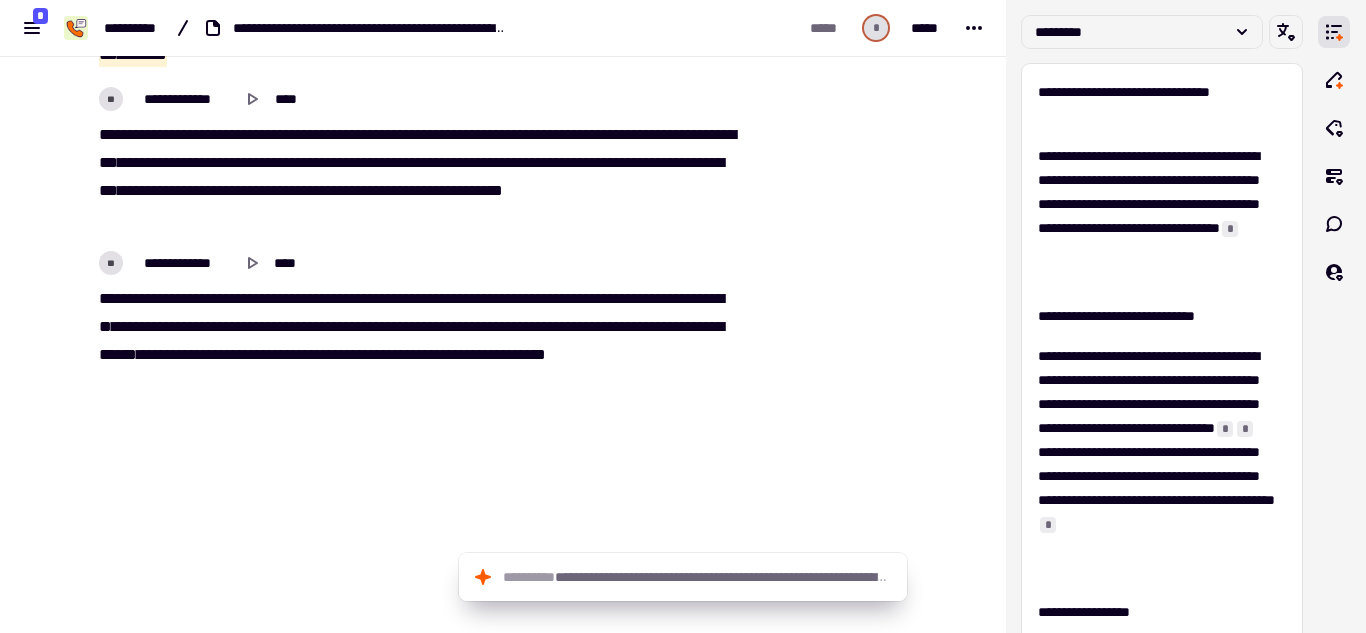 click at bounding box center (849, -135) 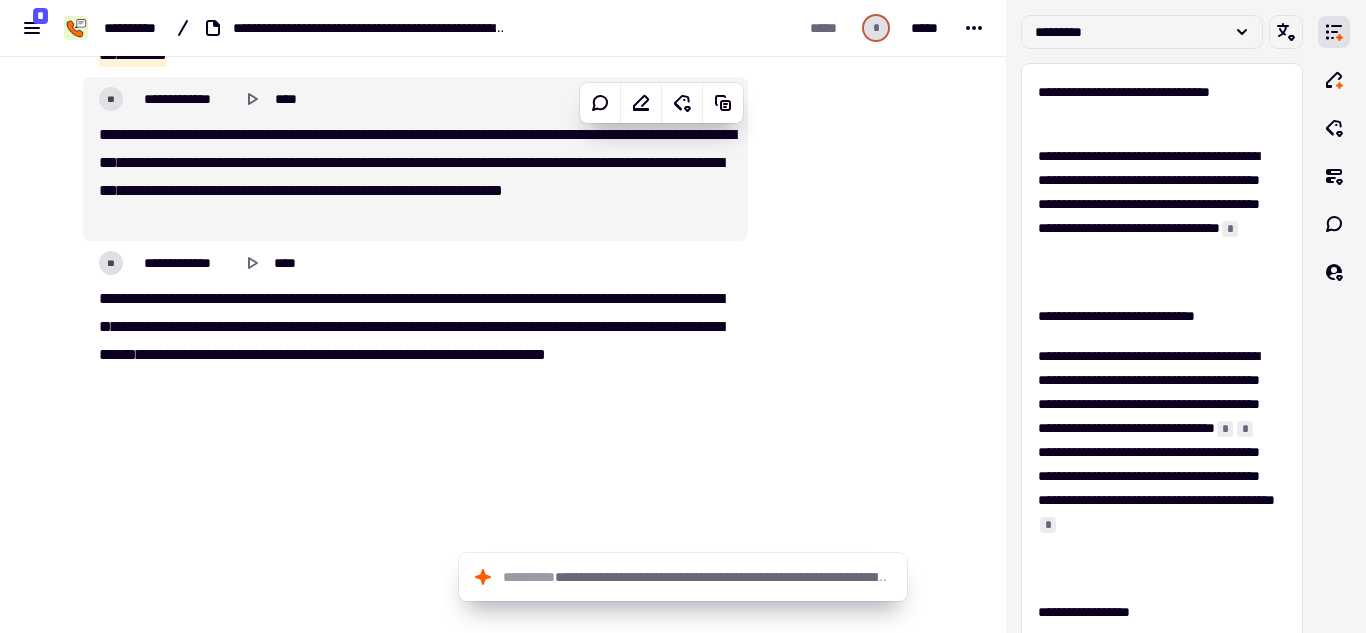 click on "[FIRST] [LAST]" at bounding box center (415, 177) 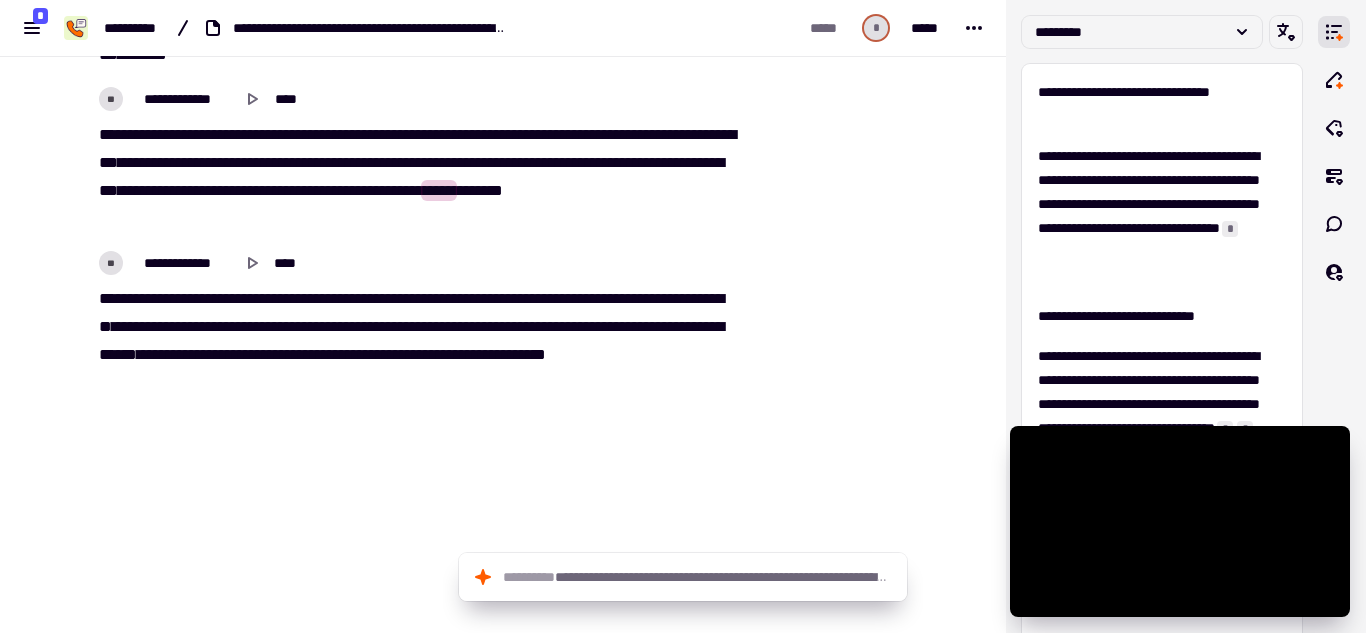 click on "[FIRST] [LAST]" at bounding box center (415, 177) 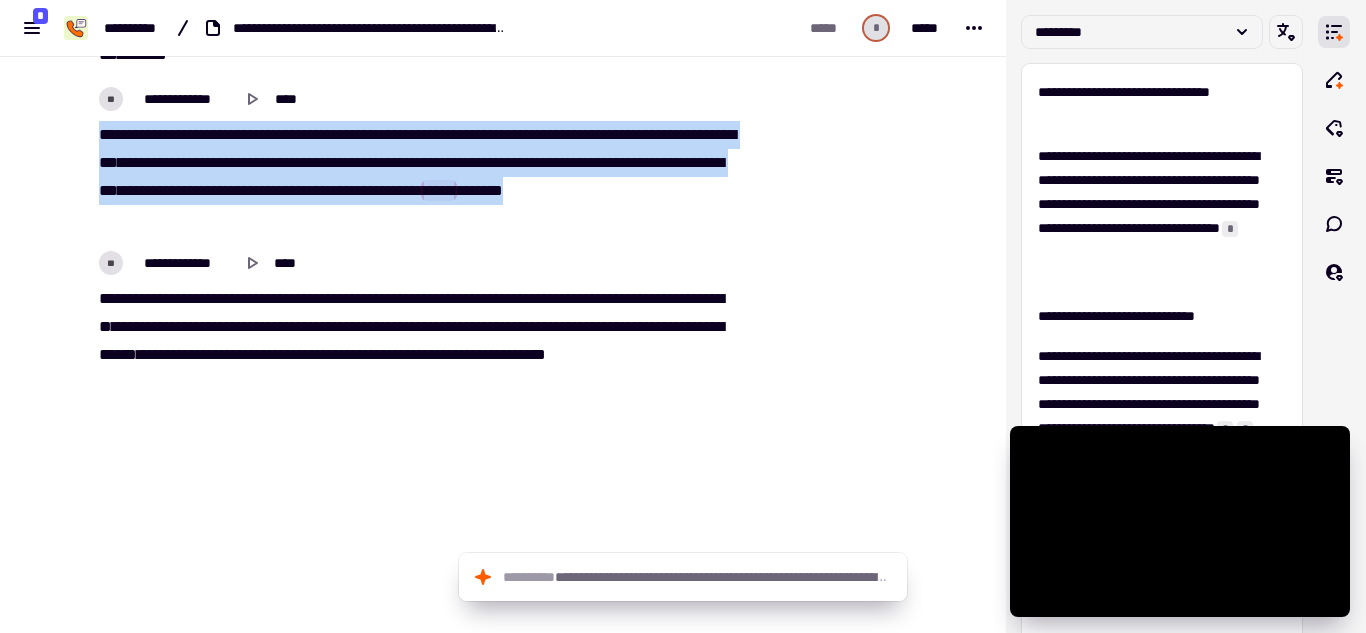 click on "[FIRST] [LAST]" at bounding box center [415, 177] 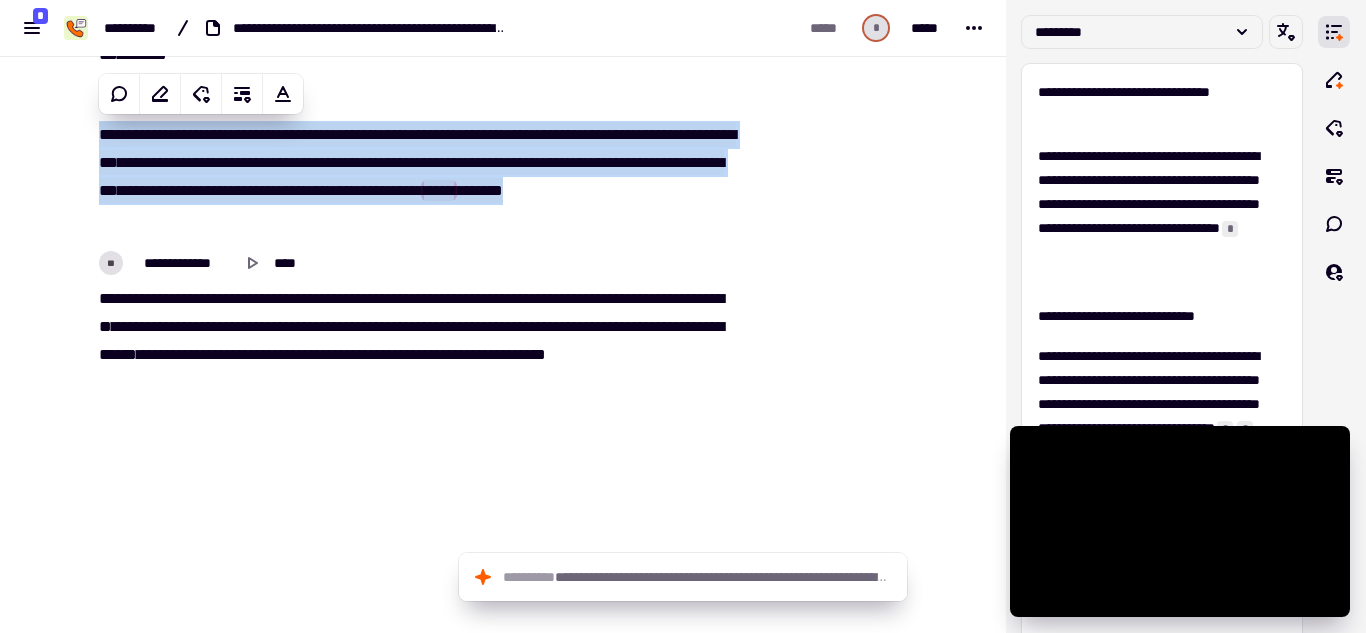 copy on "[FIRST] [LAST]" 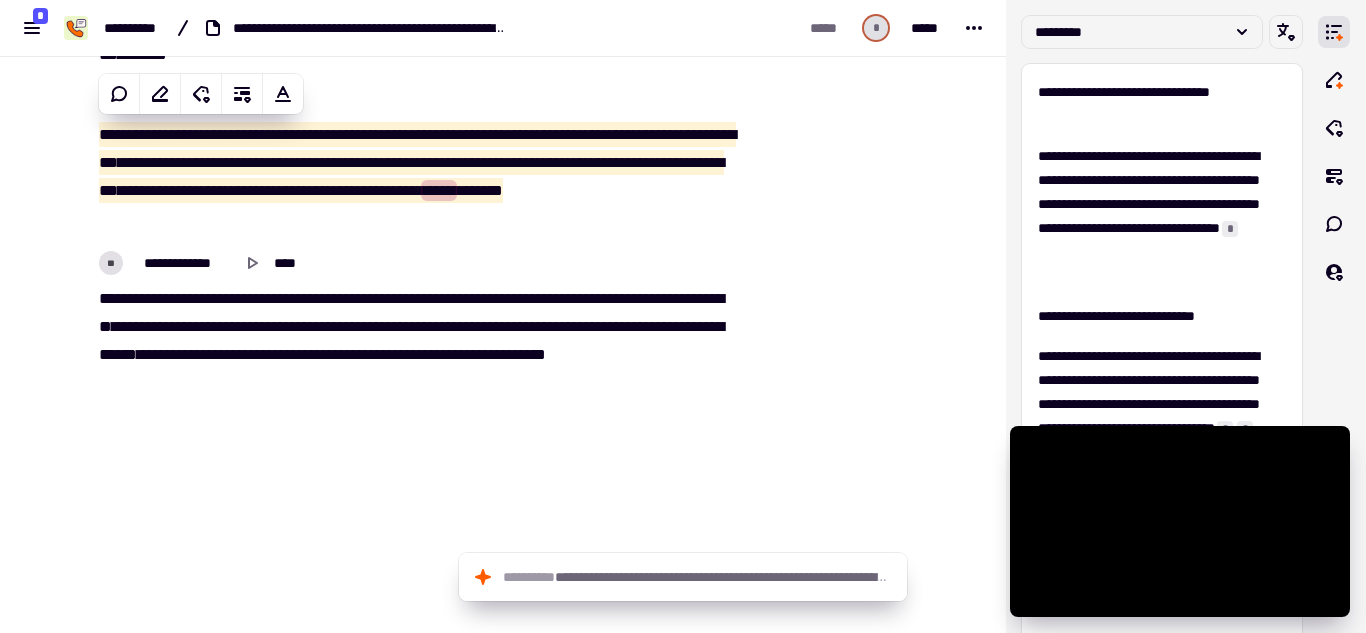 click on "[FIRST] [LAST]" at bounding box center (415, 341) 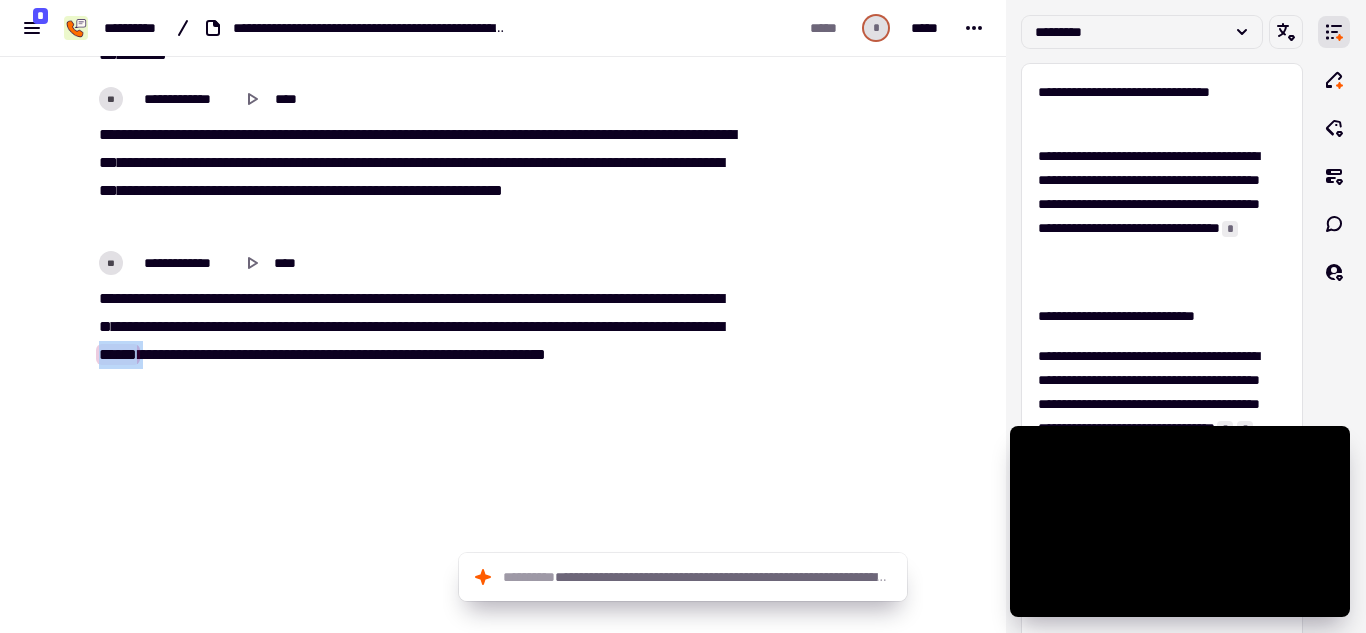 click on "[FIRST] [LAST]" at bounding box center [415, 341] 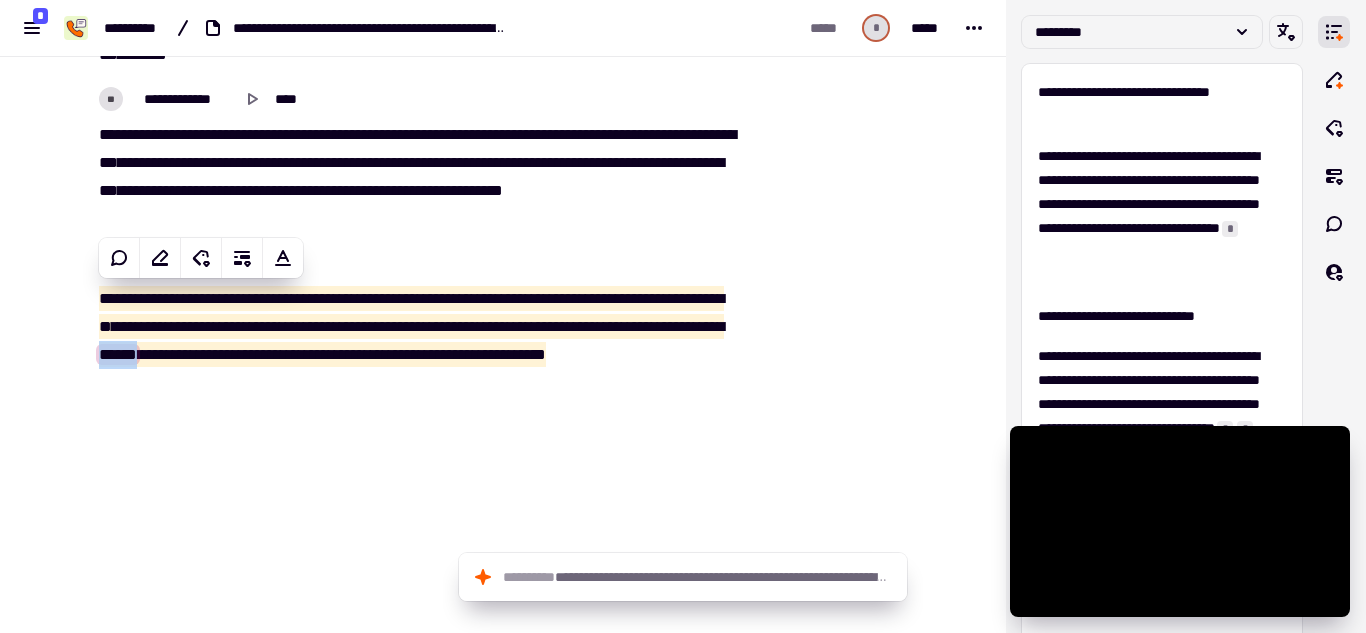 copy on "[FIRST] [LAST]" 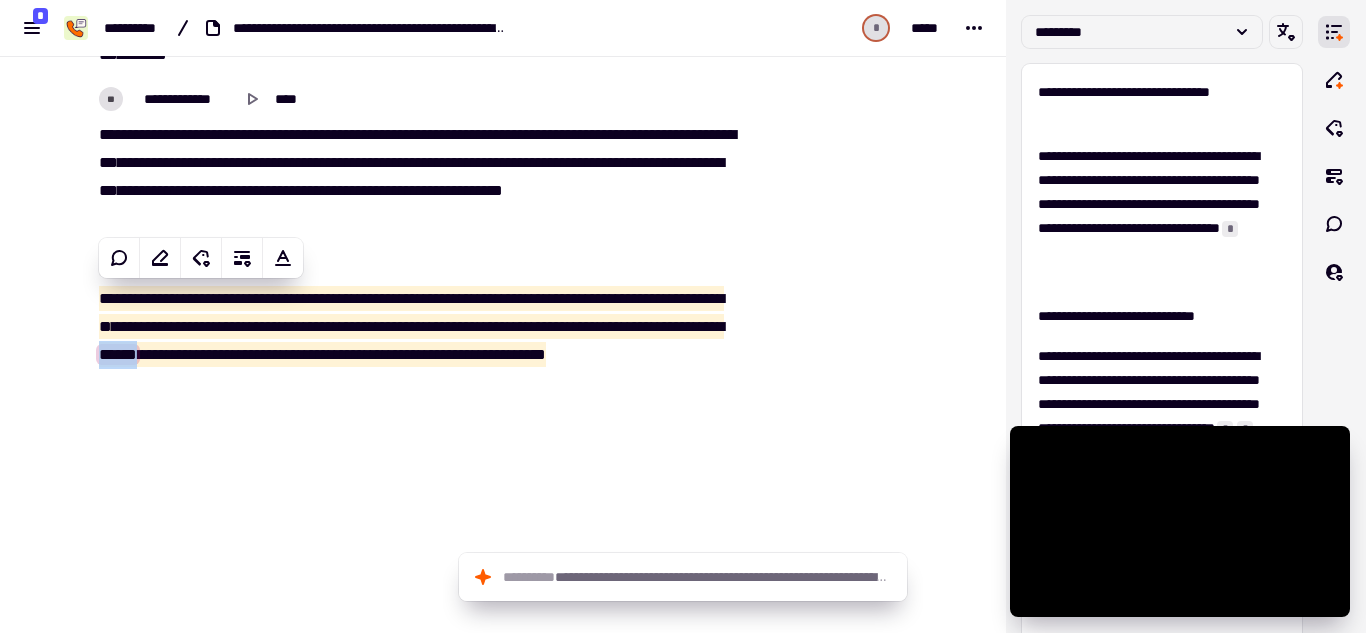click at bounding box center (849, -135) 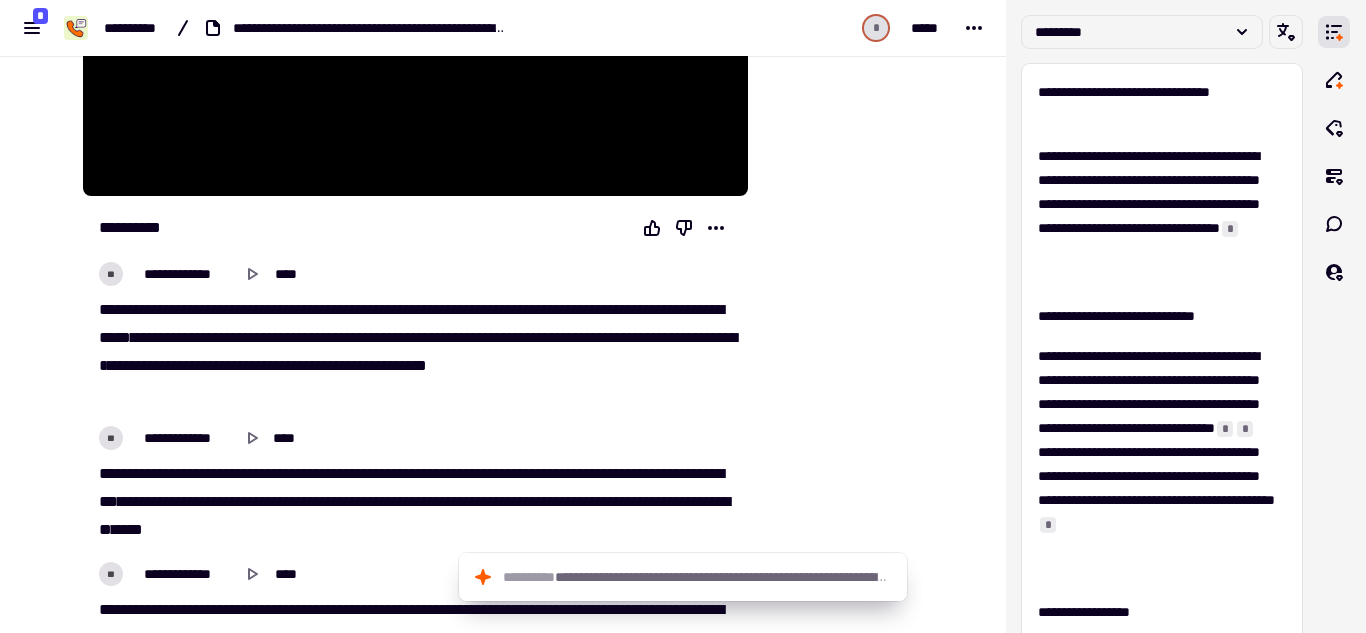 scroll, scrollTop: 0, scrollLeft: 0, axis: both 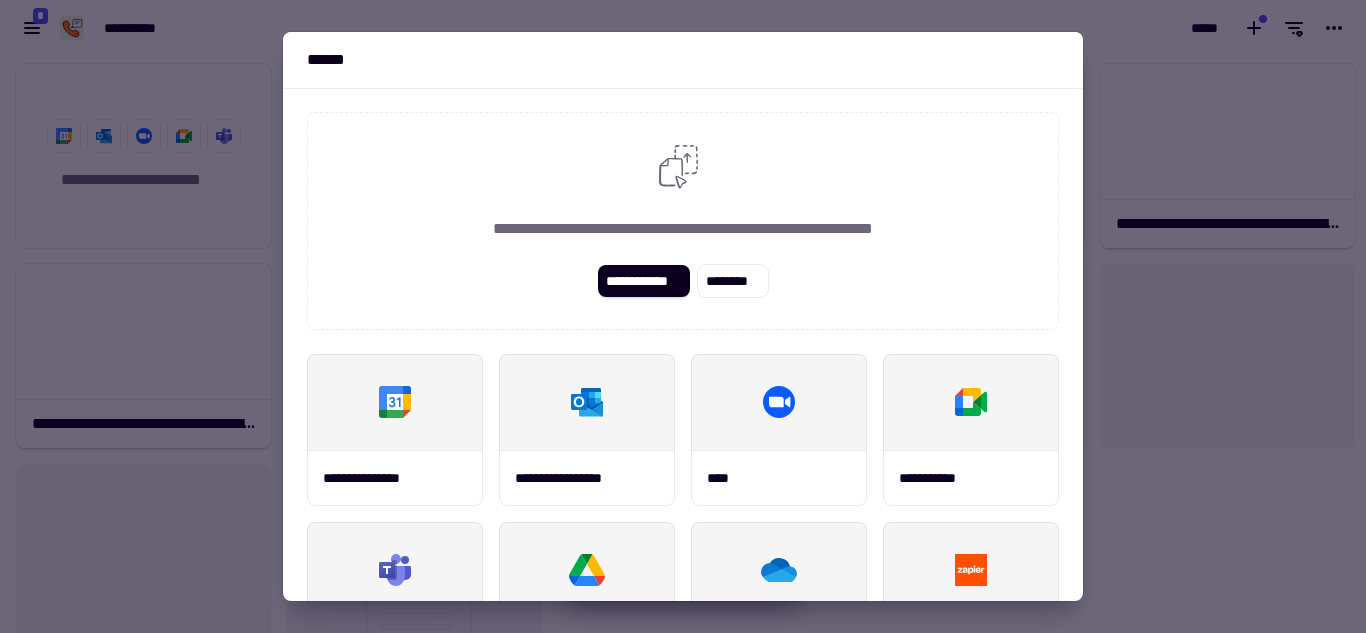 click on "**********" at bounding box center (683, 221) 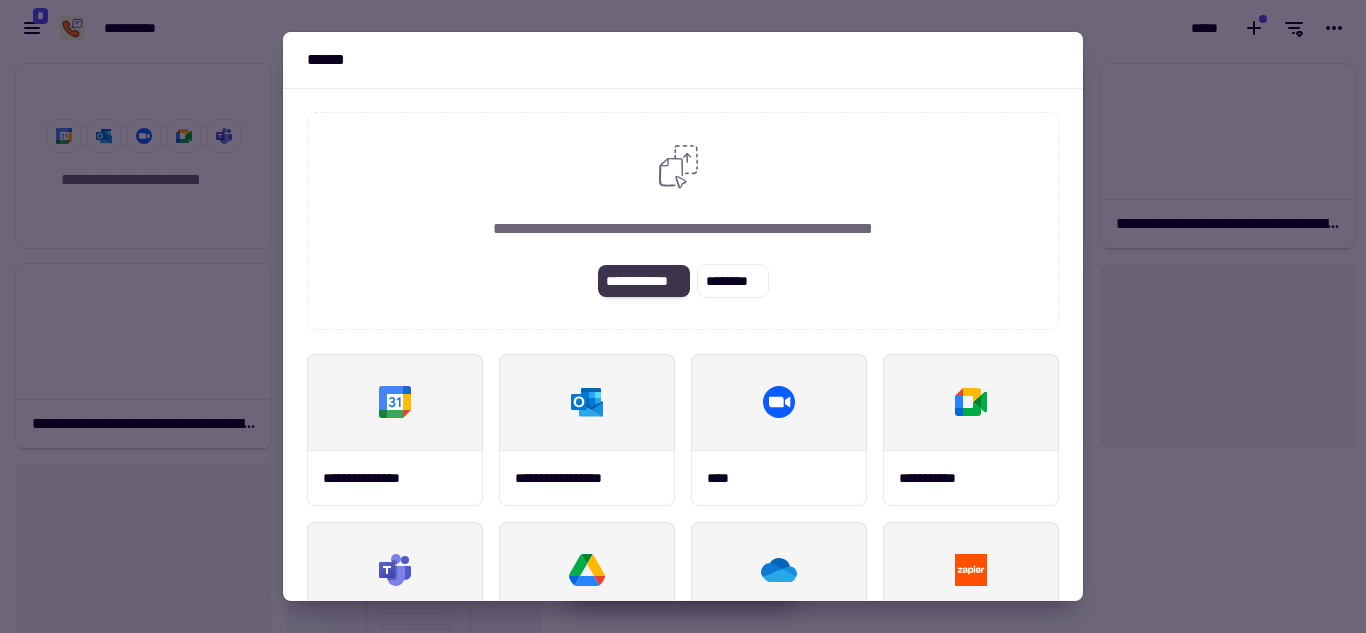 click on "**********" 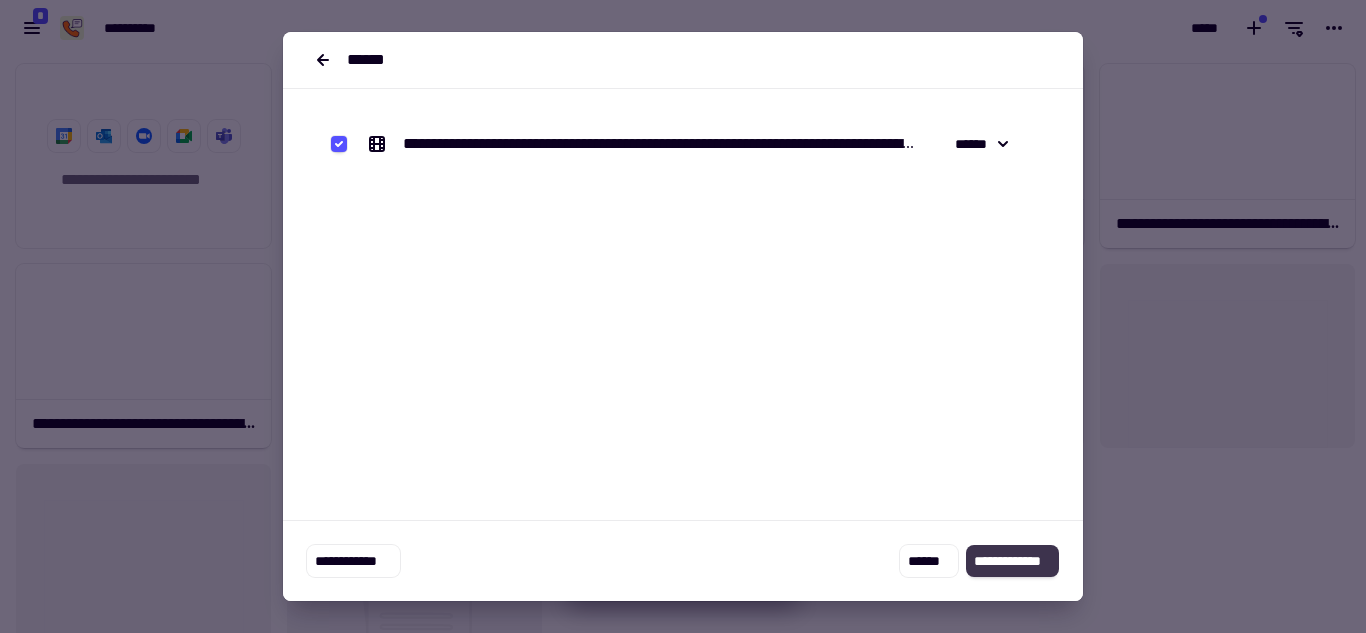 click on "**********" 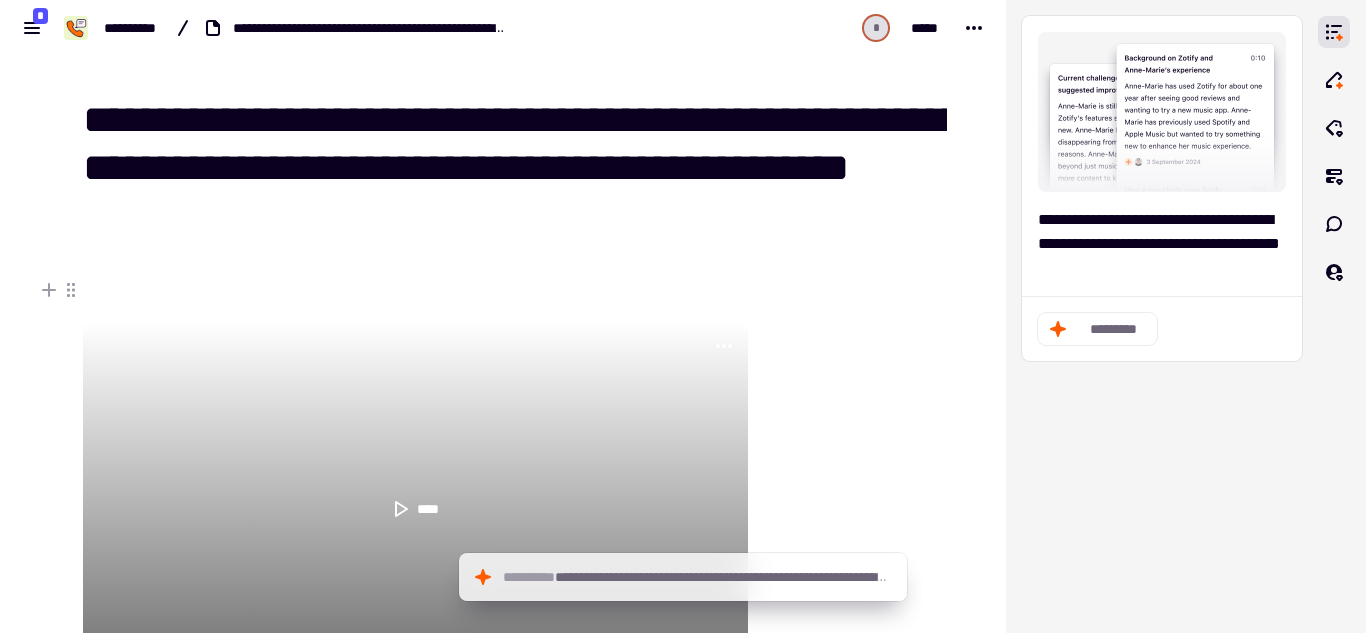drag, startPoint x: 983, startPoint y: 566, endPoint x: 407, endPoint y: 339, distance: 619.11633 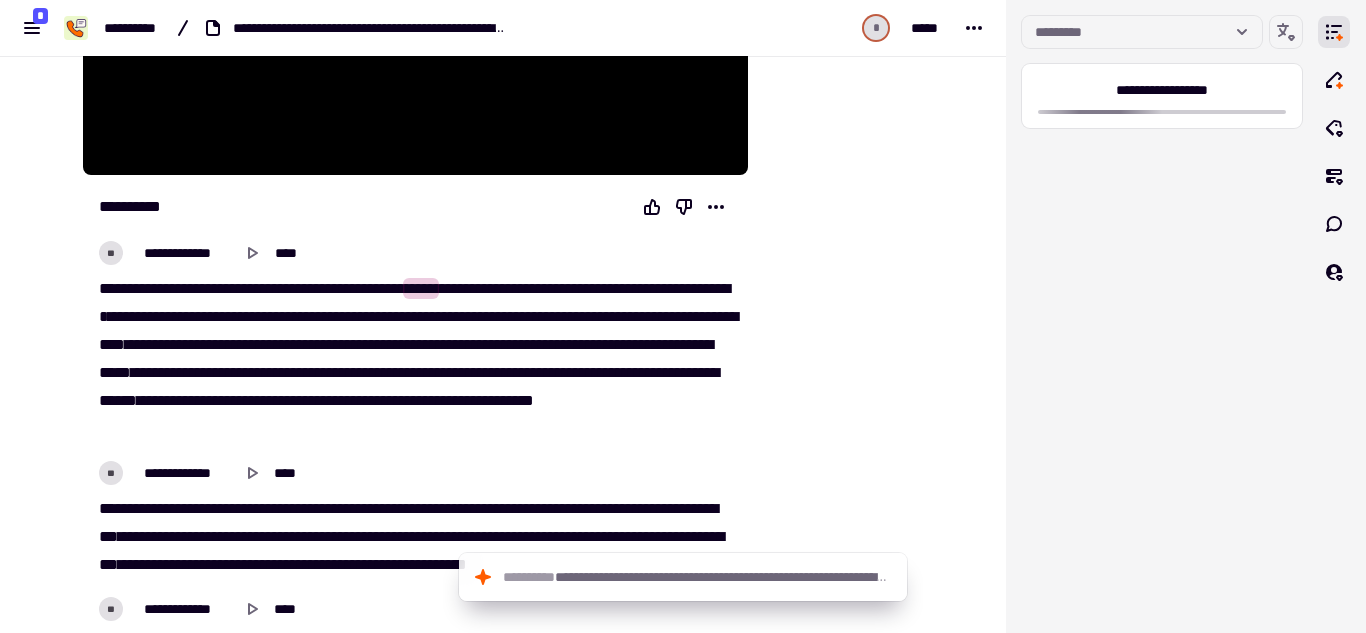 scroll, scrollTop: 603, scrollLeft: 0, axis: vertical 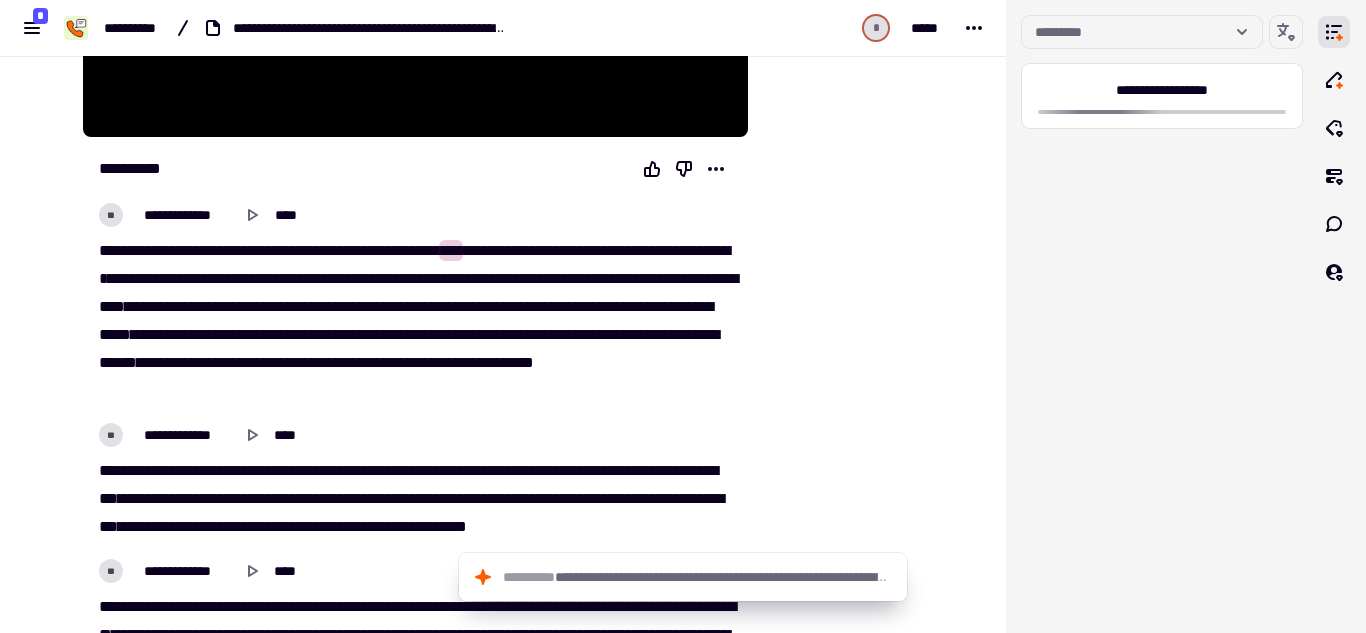 type on "****" 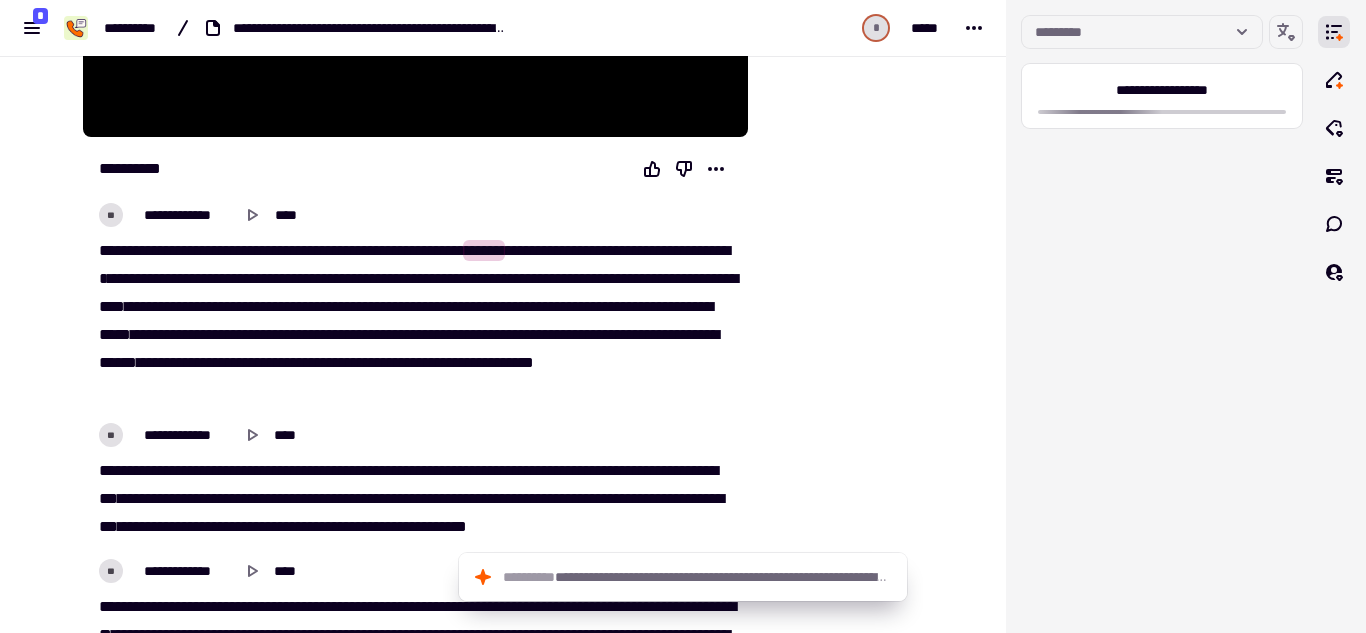 click on "[FIRST] [LAST]" at bounding box center [415, 687] 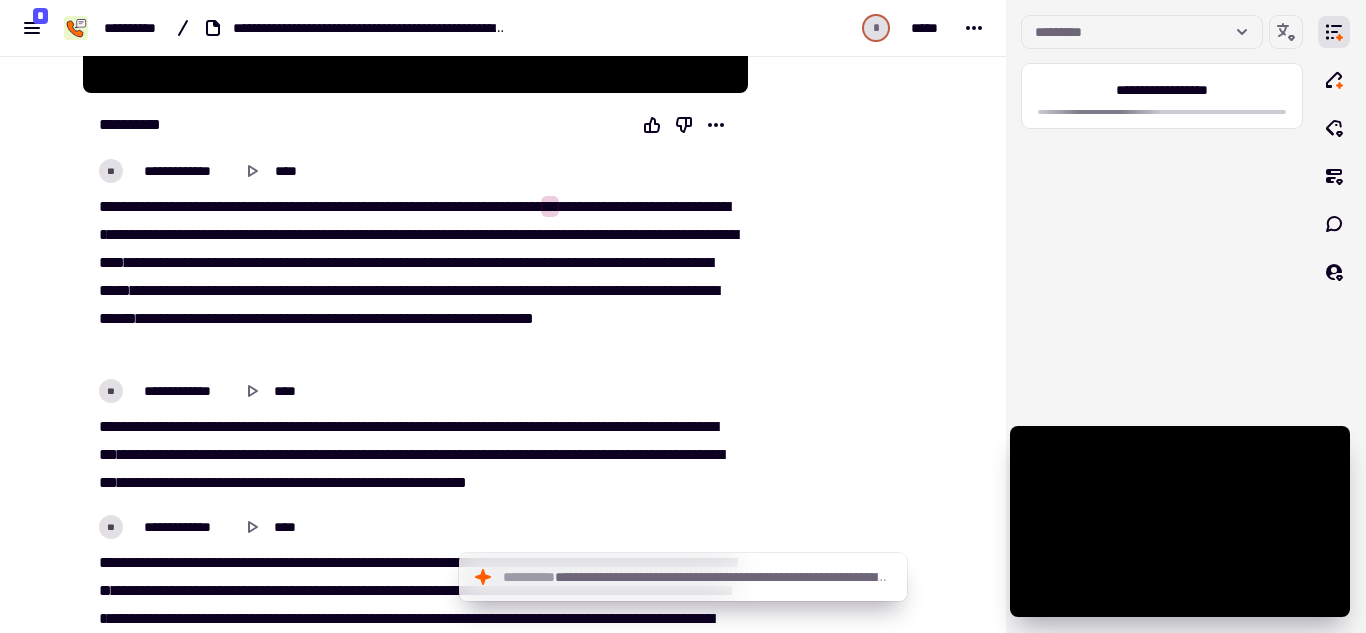 click on "**********" at bounding box center [415, 391] 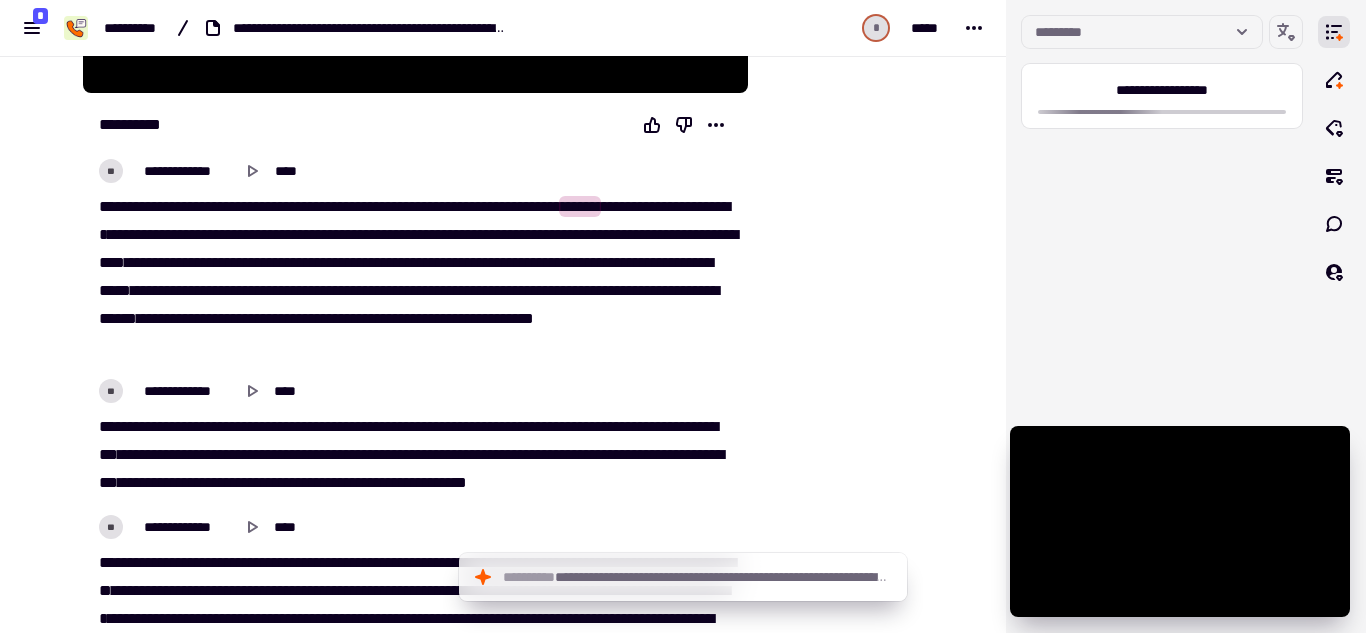 click on "[FIRST] [LAST]" at bounding box center [415, 277] 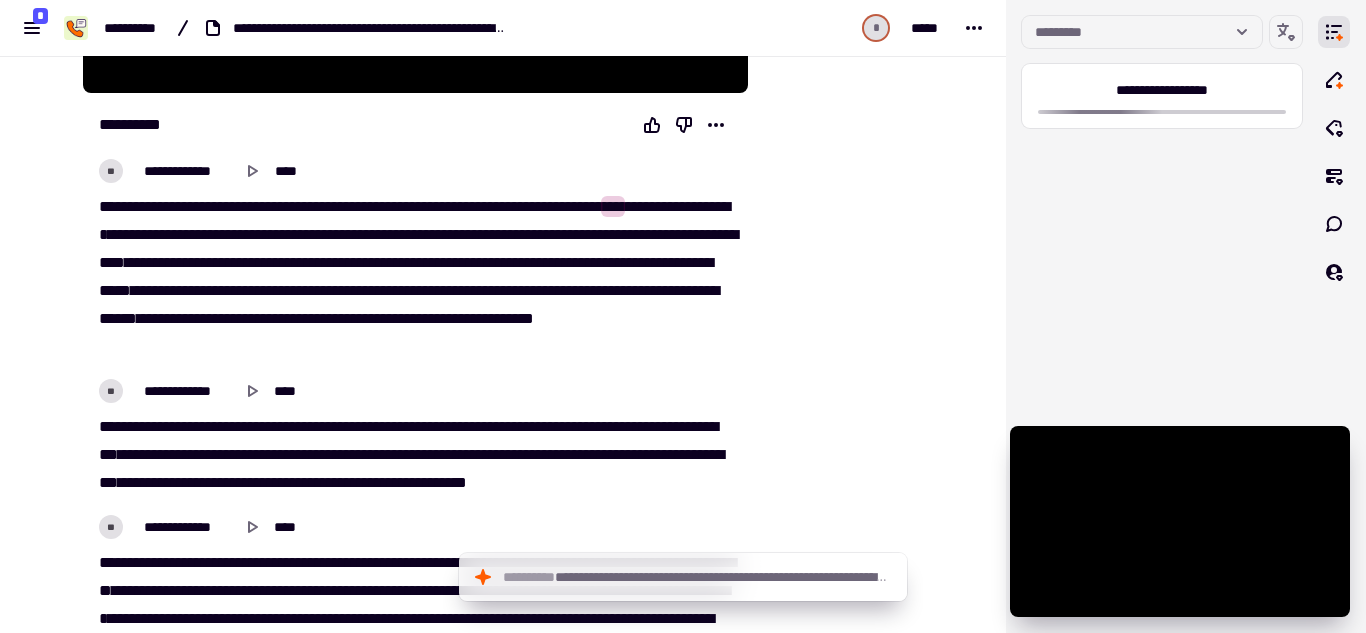 click on "[FIRST] [LAST]" at bounding box center (415, 277) 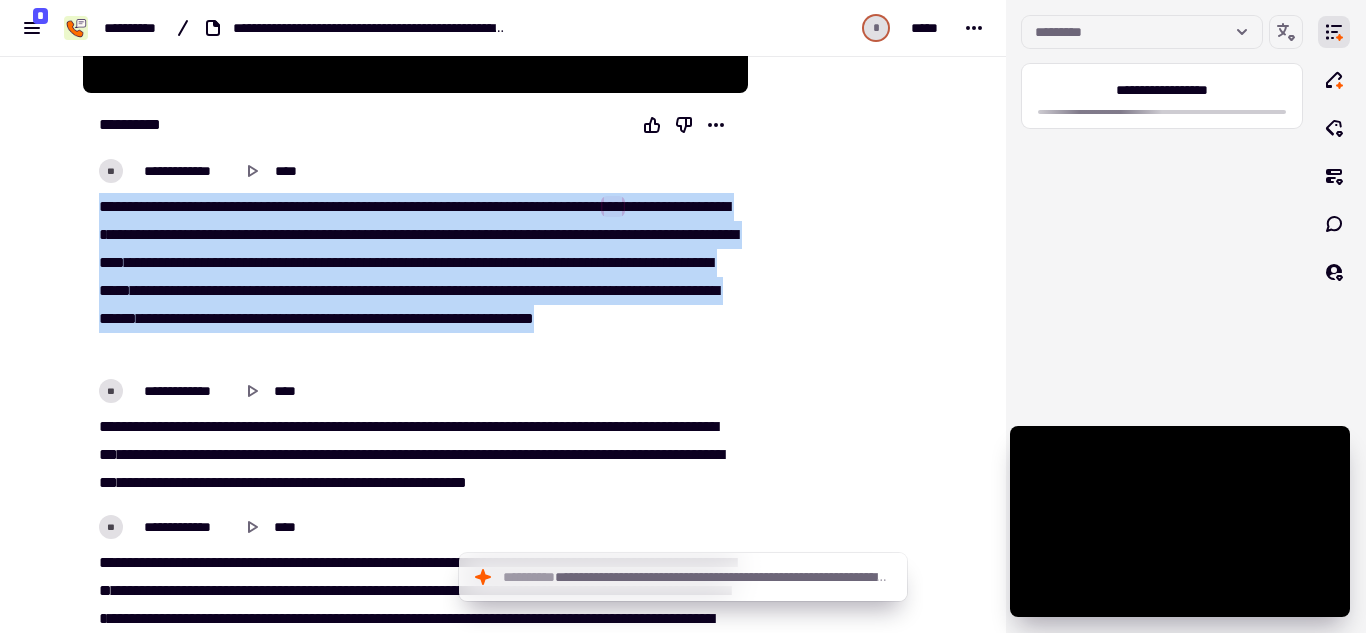 click on "[FIRST] [LAST]" at bounding box center (415, 277) 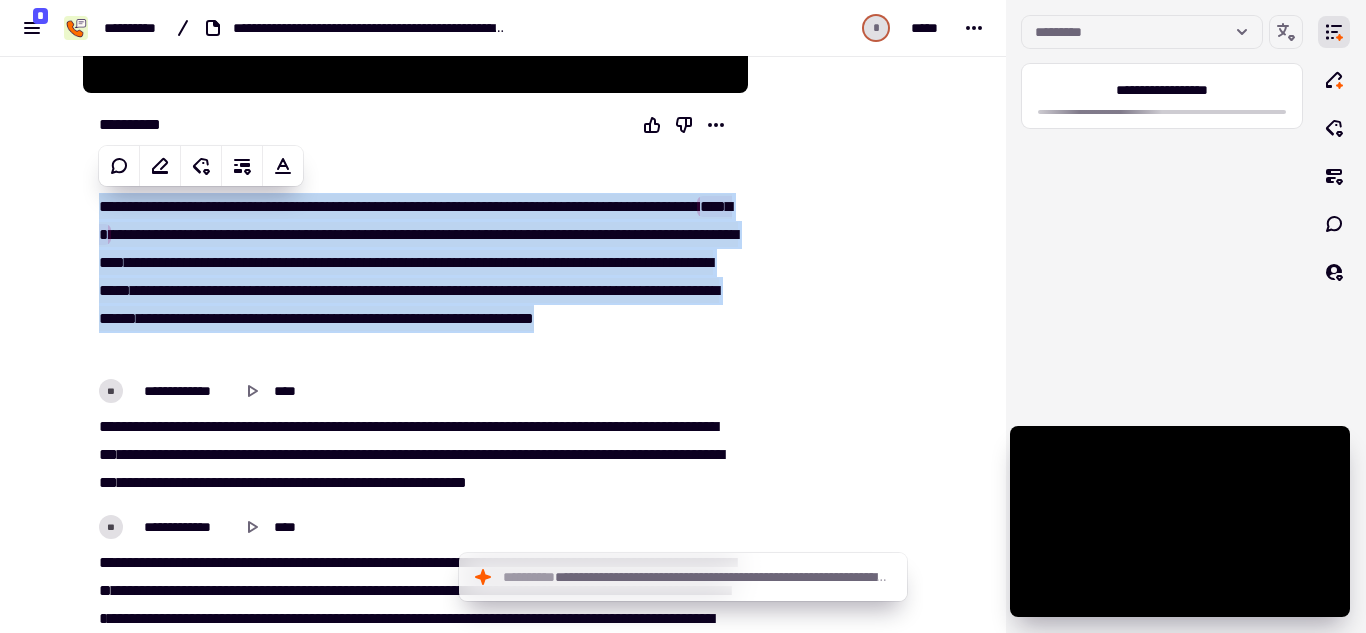 copy on "[FIRST] [LAST]" 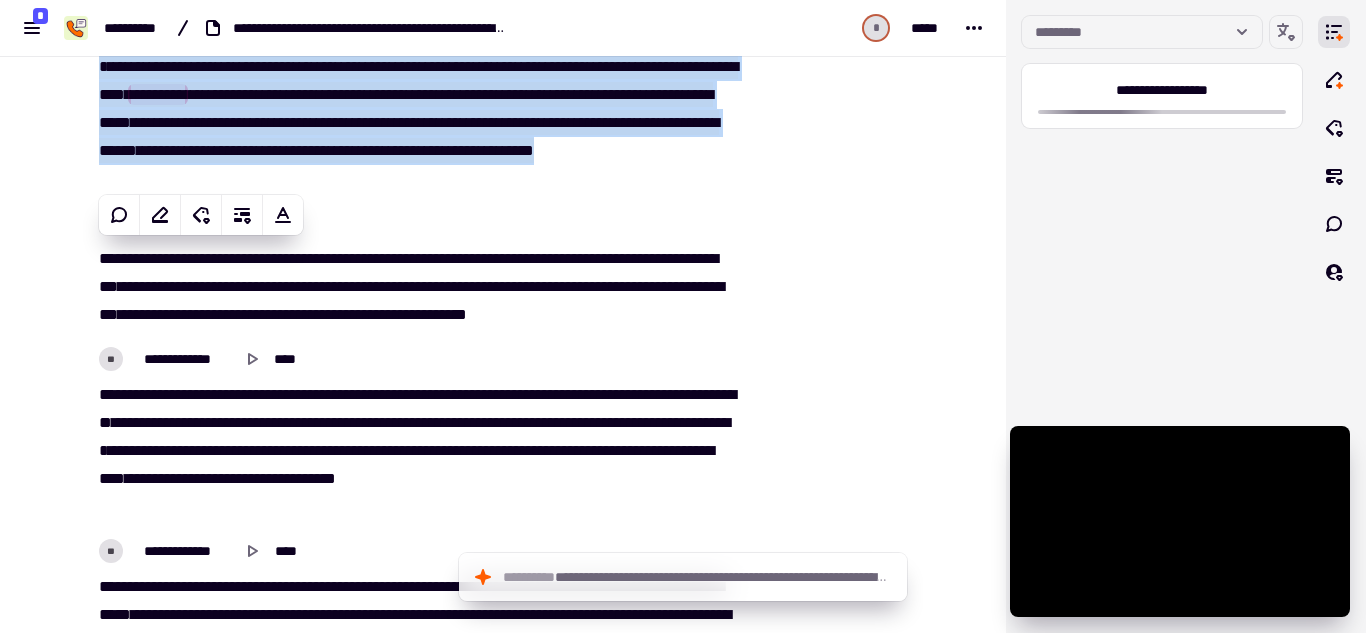 scroll, scrollTop: 803, scrollLeft: 0, axis: vertical 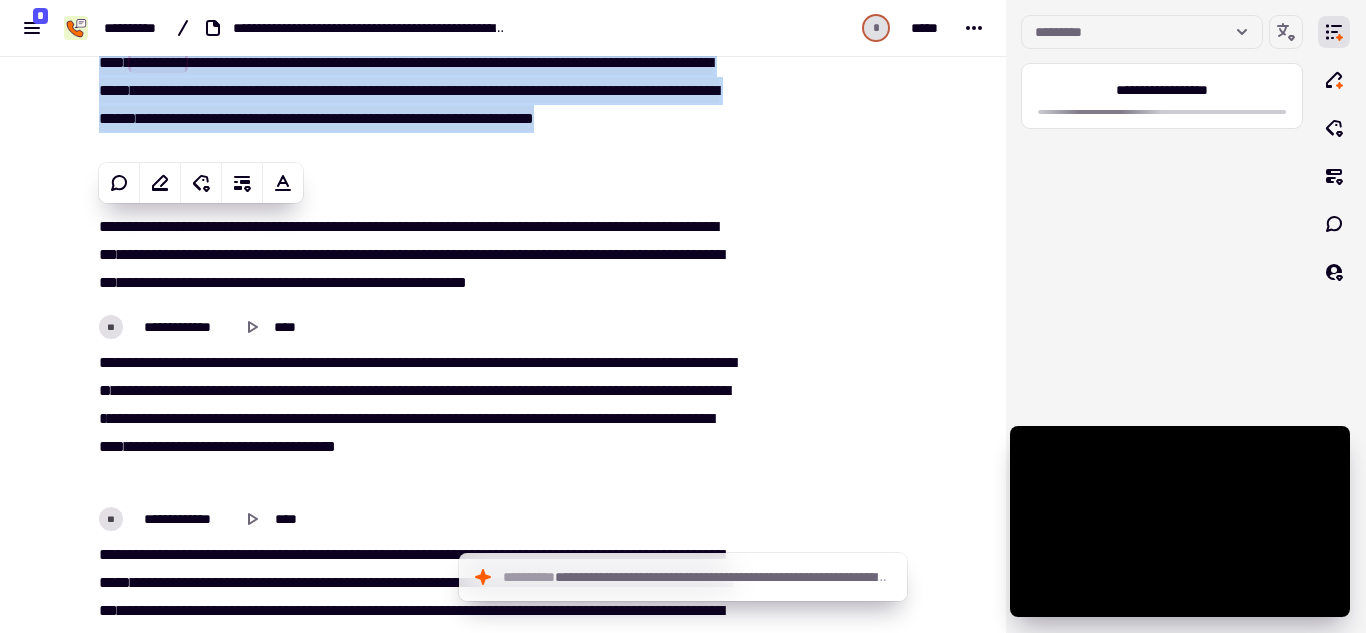 click on "[FIRST] [LAST]" at bounding box center (415, 237) 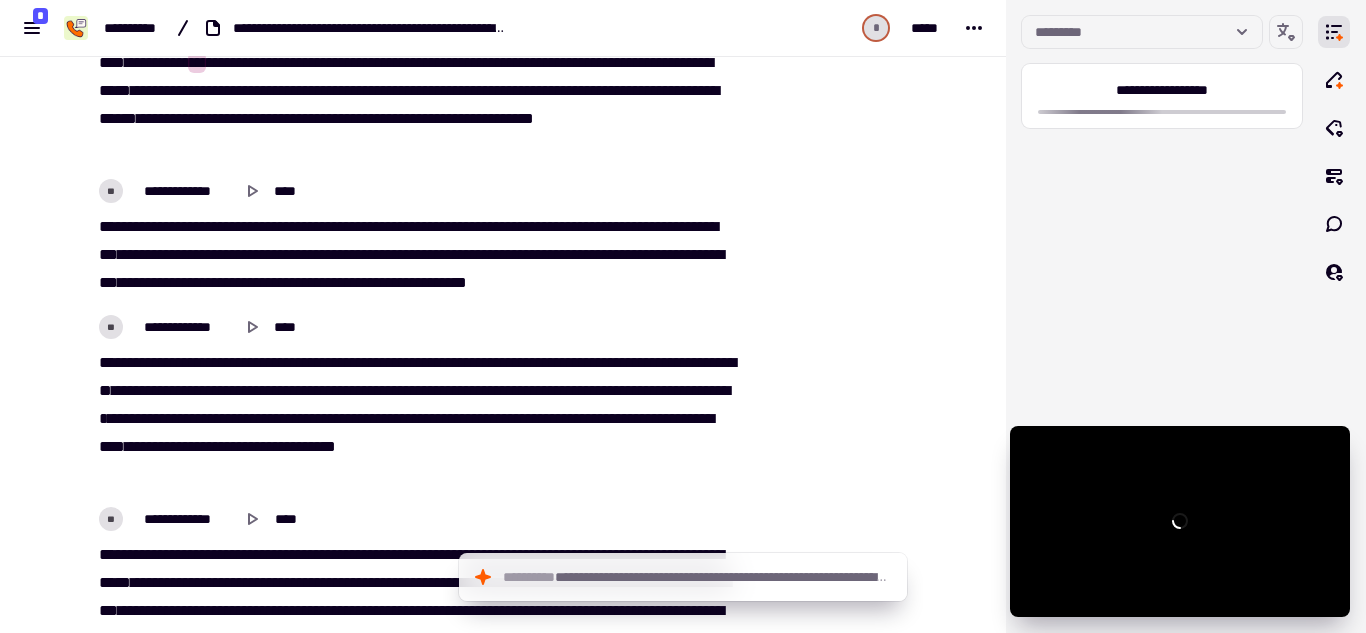 click on "[FIRST] [LAST]" at bounding box center (415, 237) 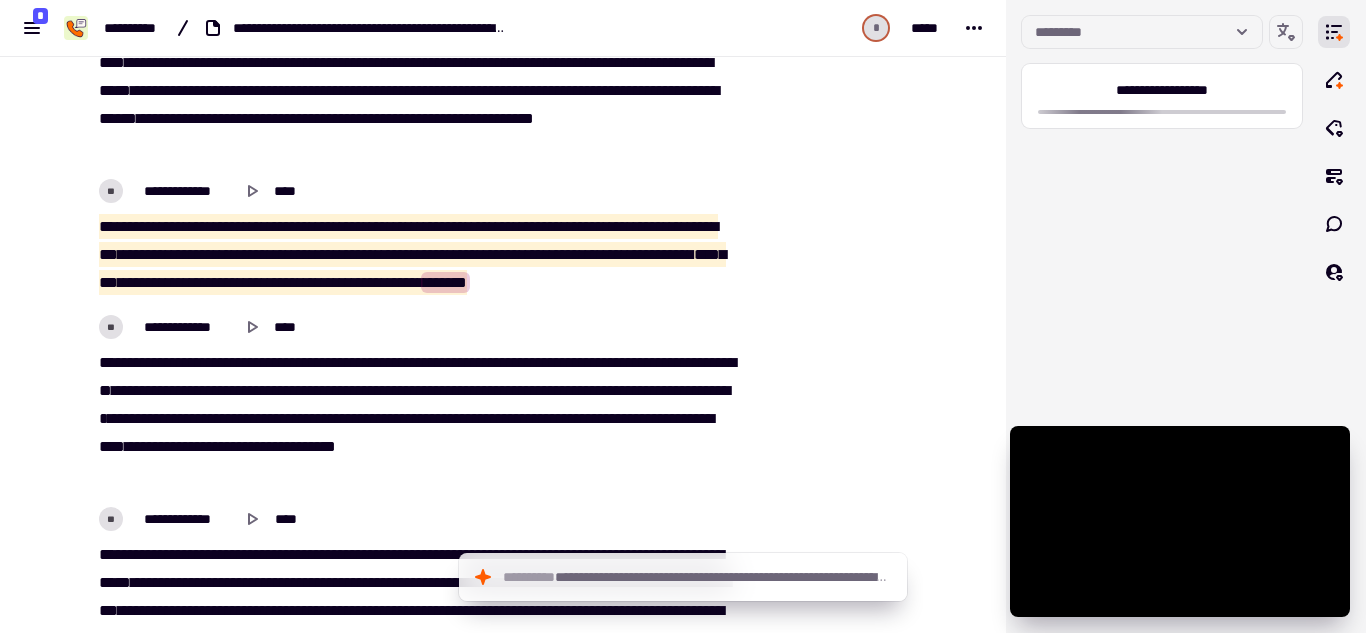 copy on "[FIRST] [LAST]" 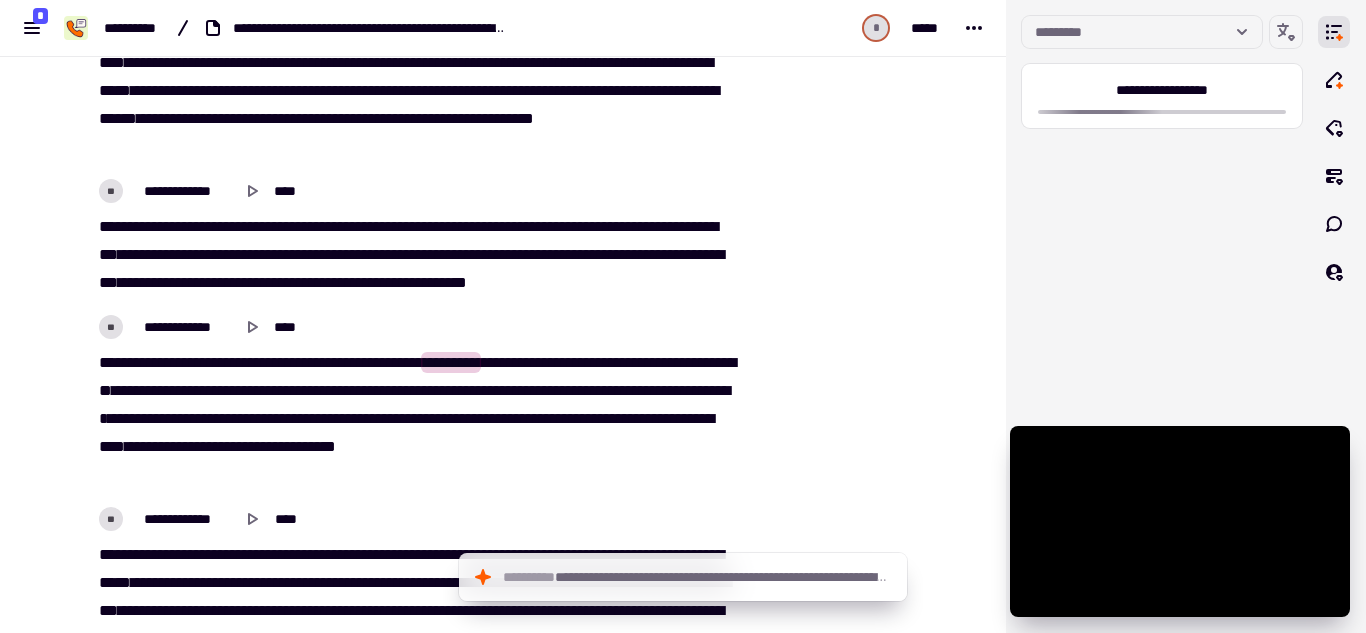 click on "******" at bounding box center [232, 390] 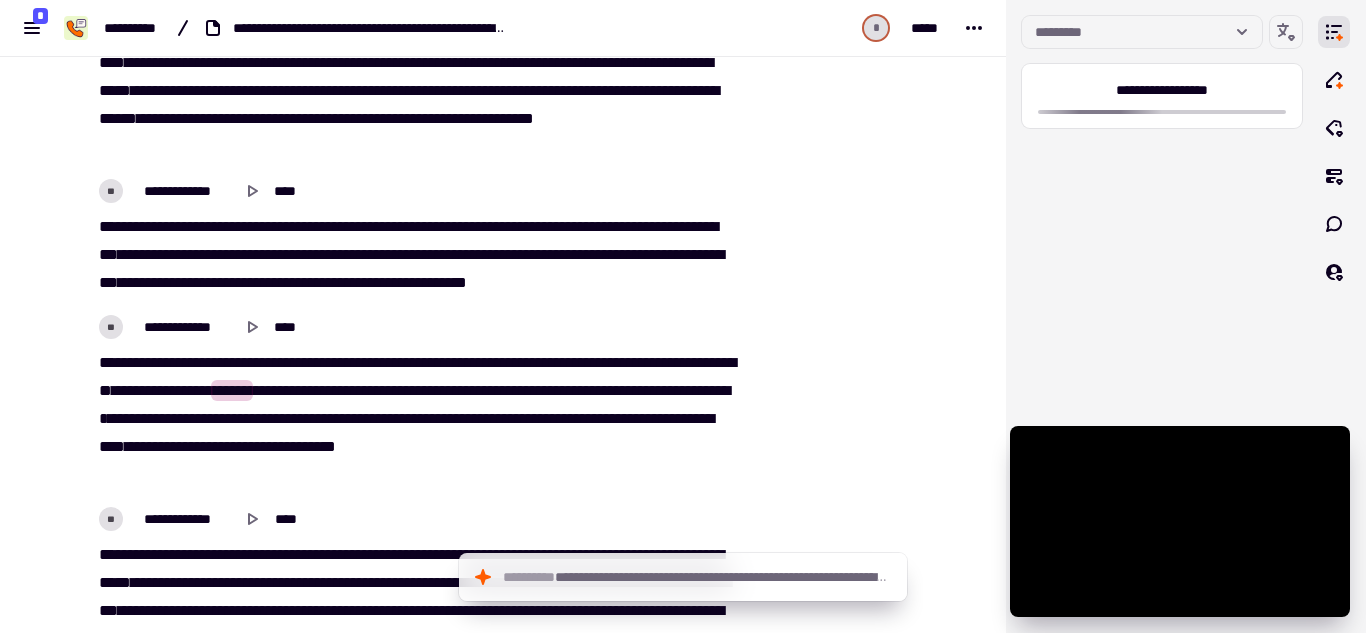 click on "******" at bounding box center [232, 390] 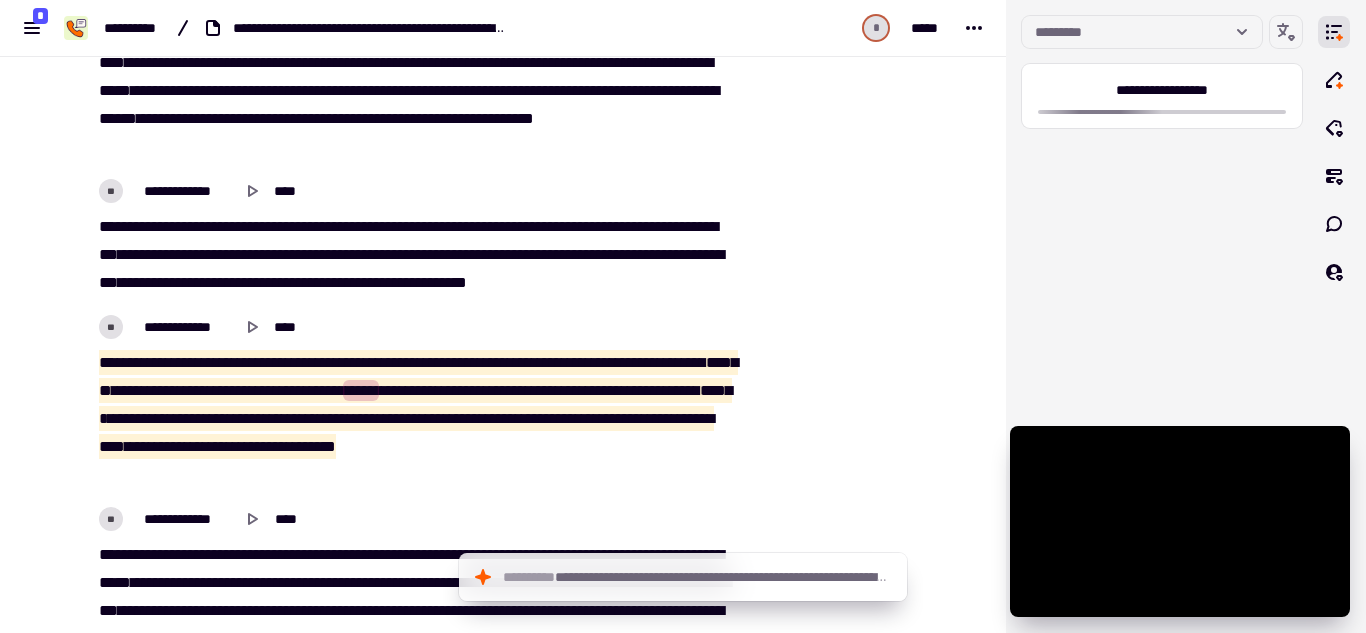 copy on "[FIRST] [LAST]" 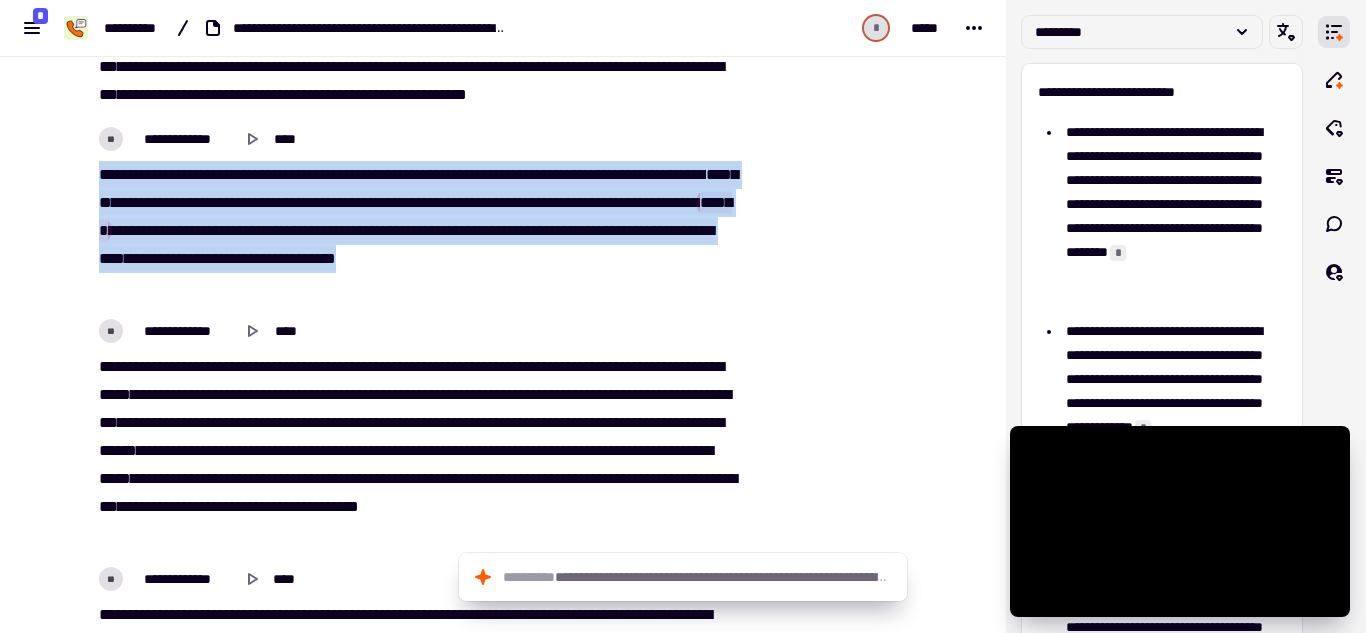 click on "[FIRST] [LAST]" at bounding box center (415, 451) 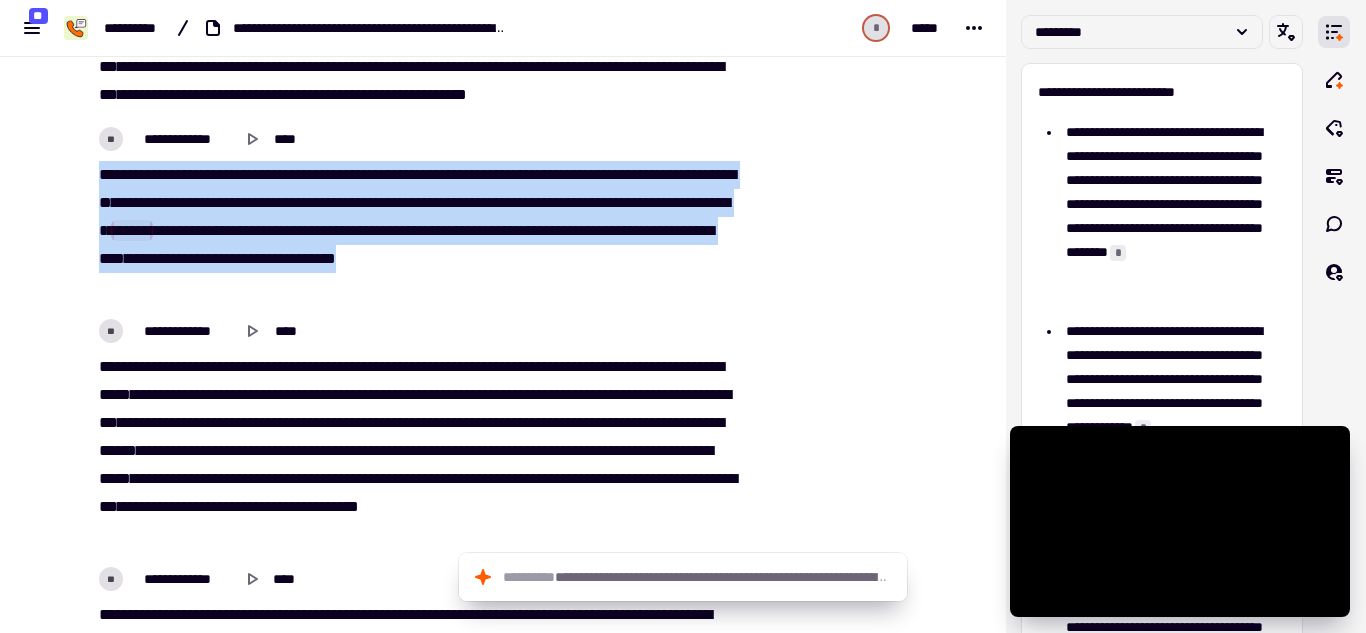 scroll, scrollTop: 1003, scrollLeft: 0, axis: vertical 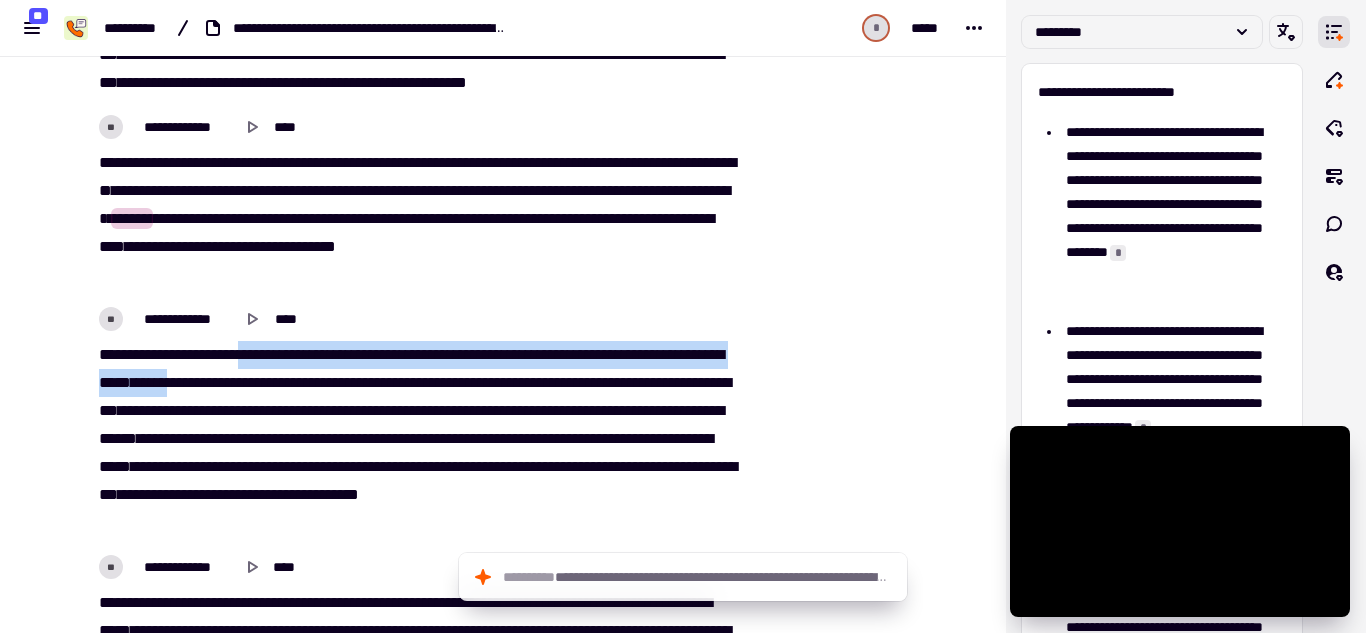 click on "******" at bounding box center [256, 354] 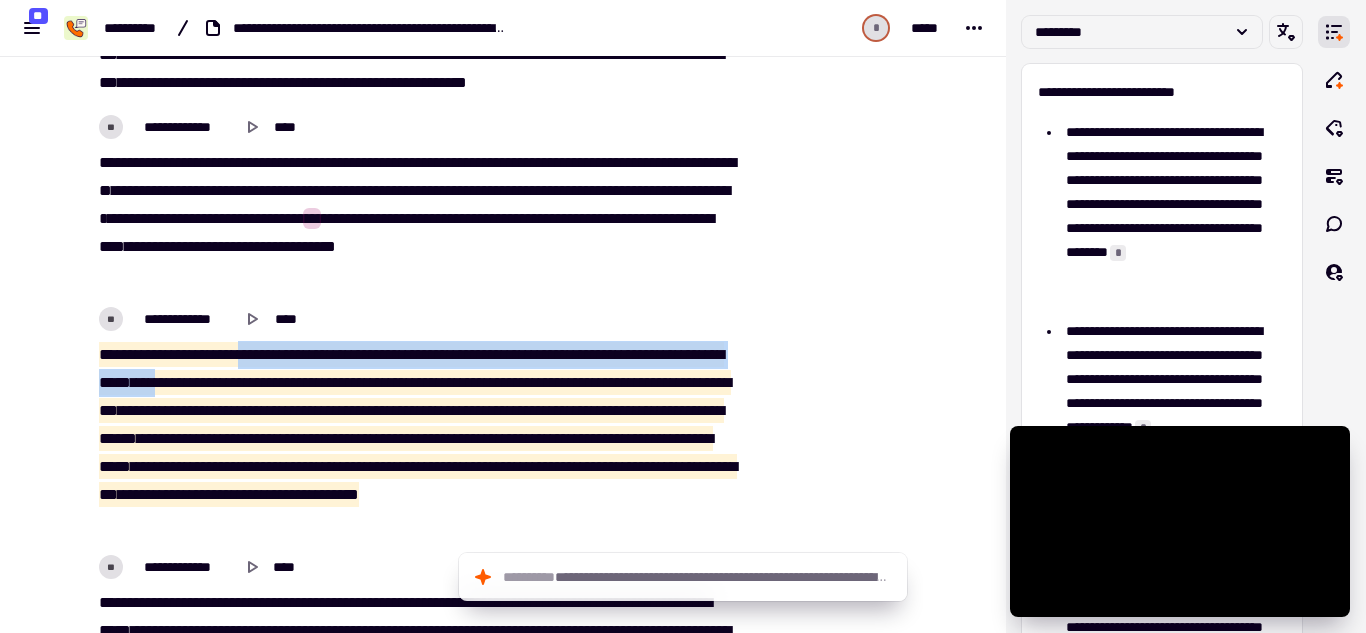 copy on "[FIRST] [LAST]" 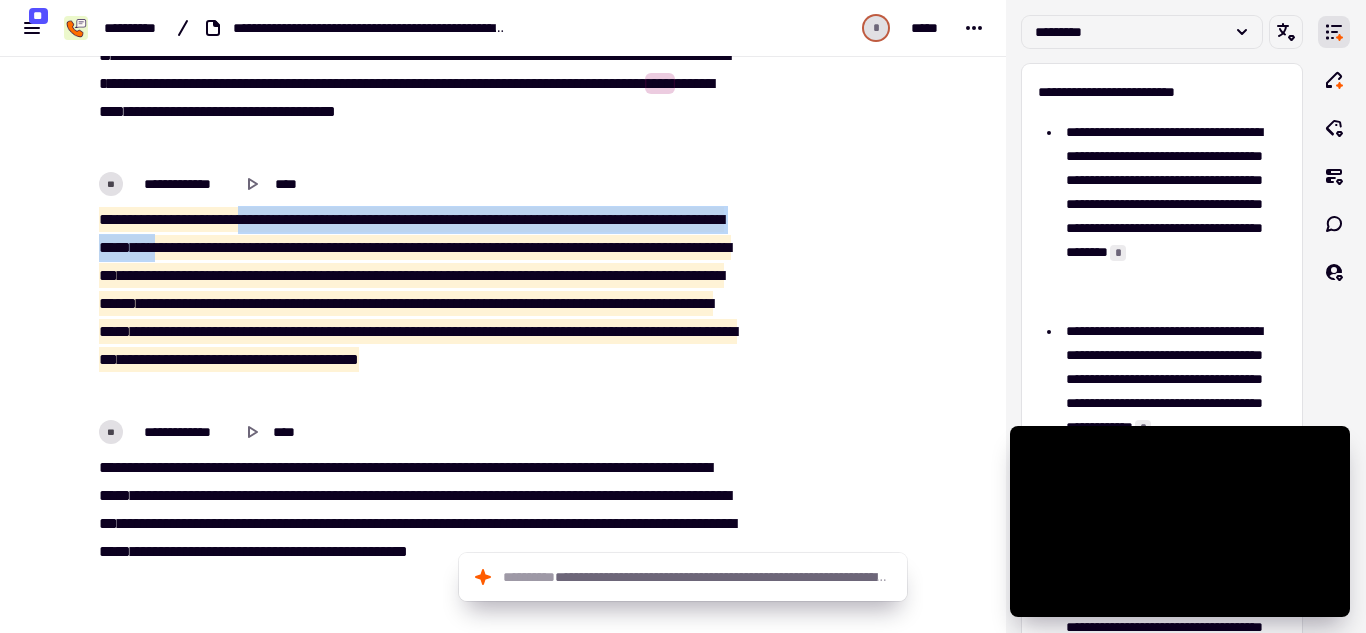 scroll, scrollTop: 1303, scrollLeft: 0, axis: vertical 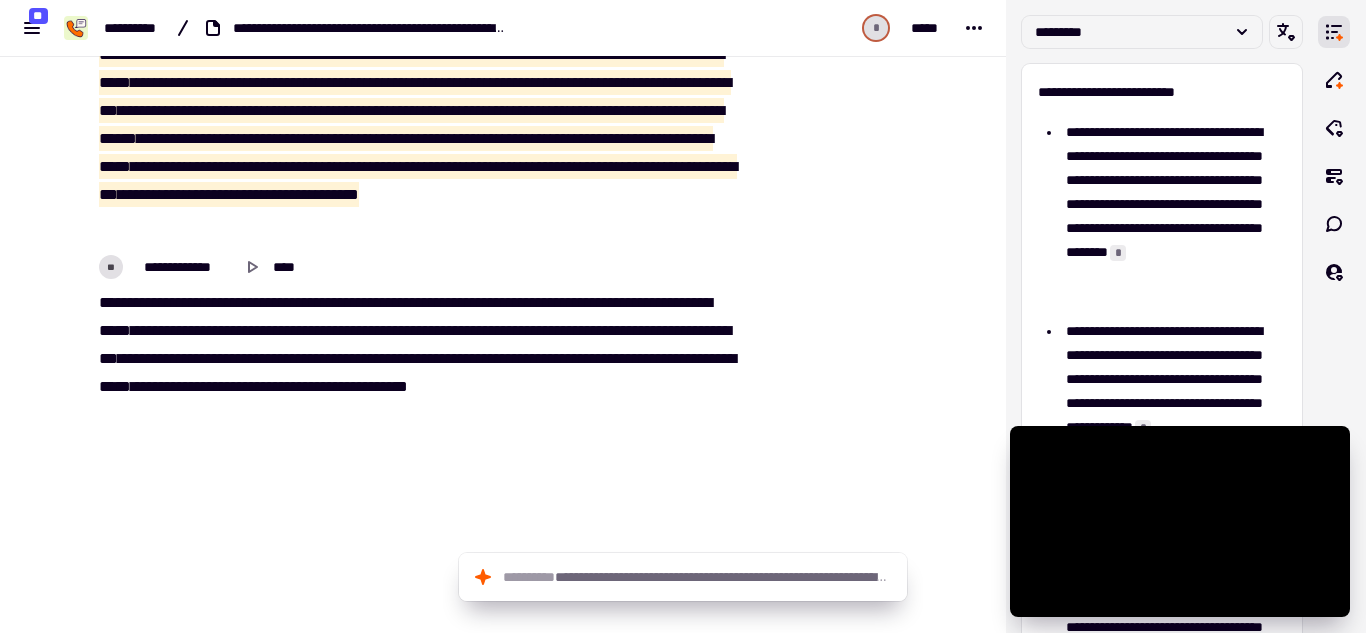 click on "**" at bounding box center [700, 302] 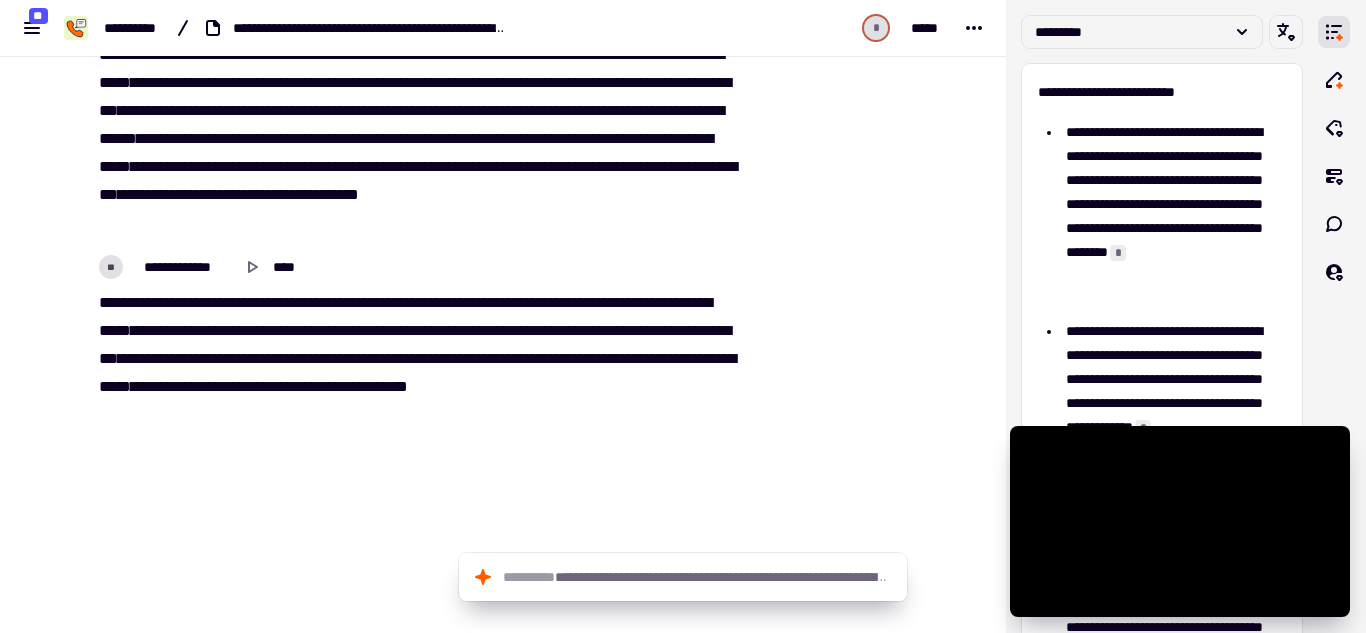 click on "**" at bounding box center (700, 302) 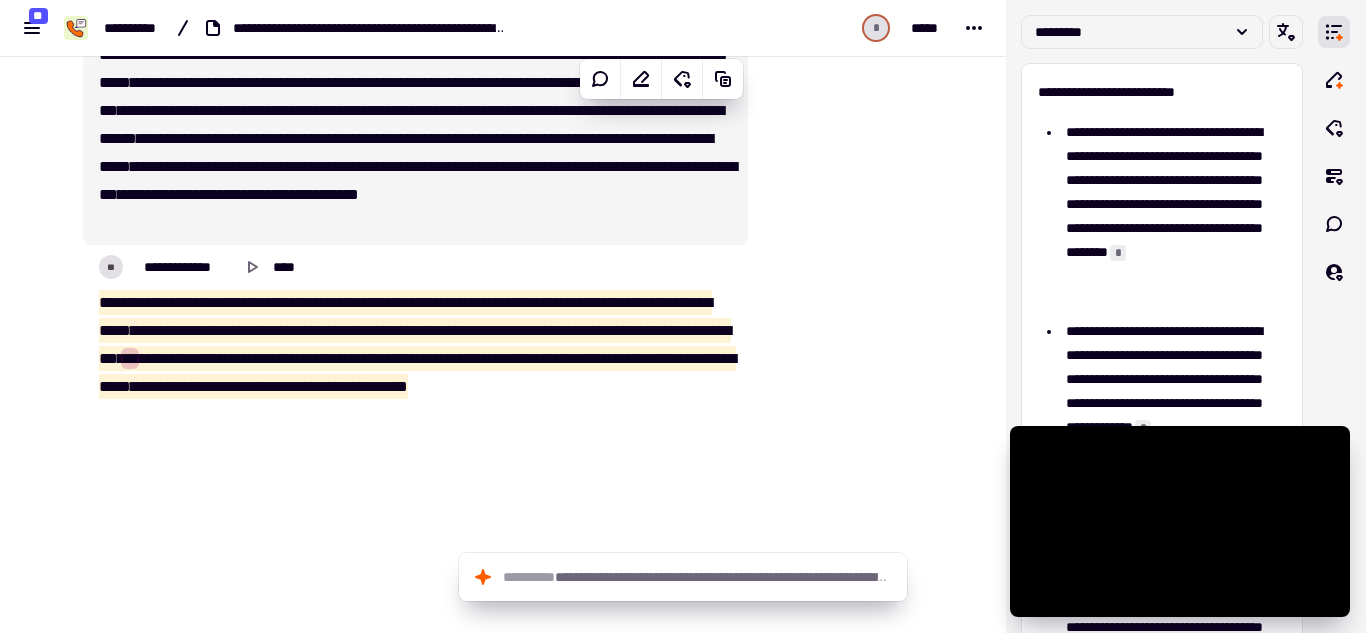 click at bounding box center [849, -201] 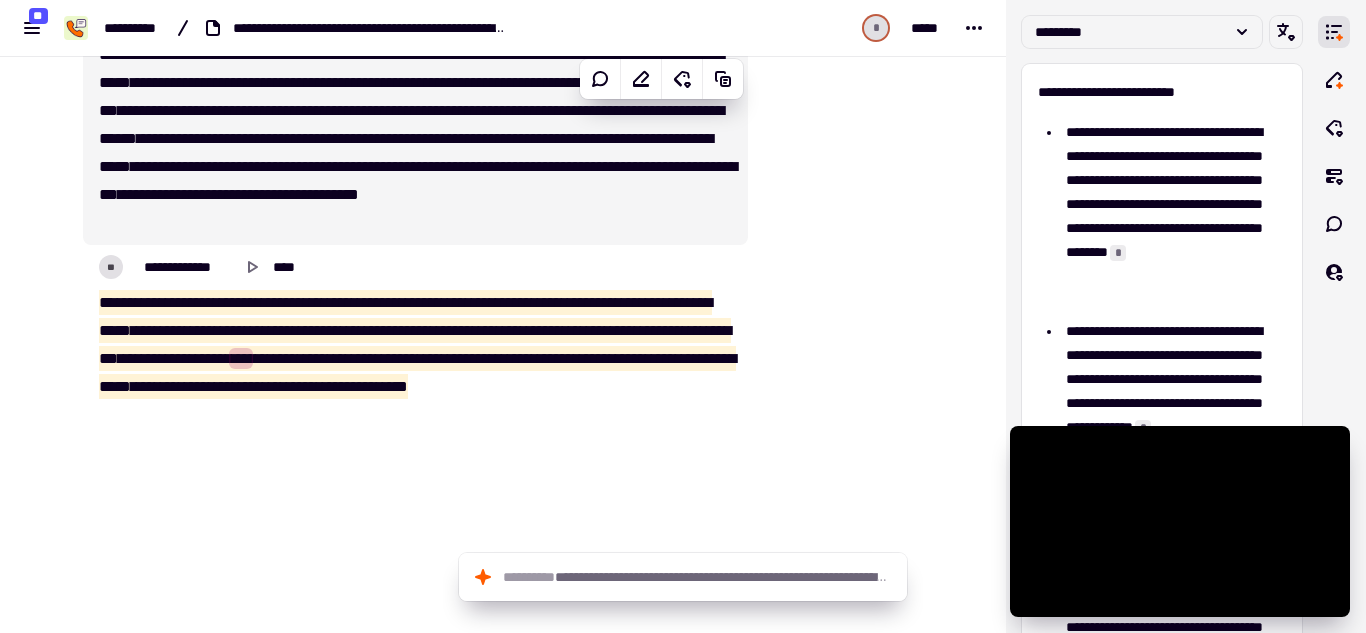 type on "*****" 